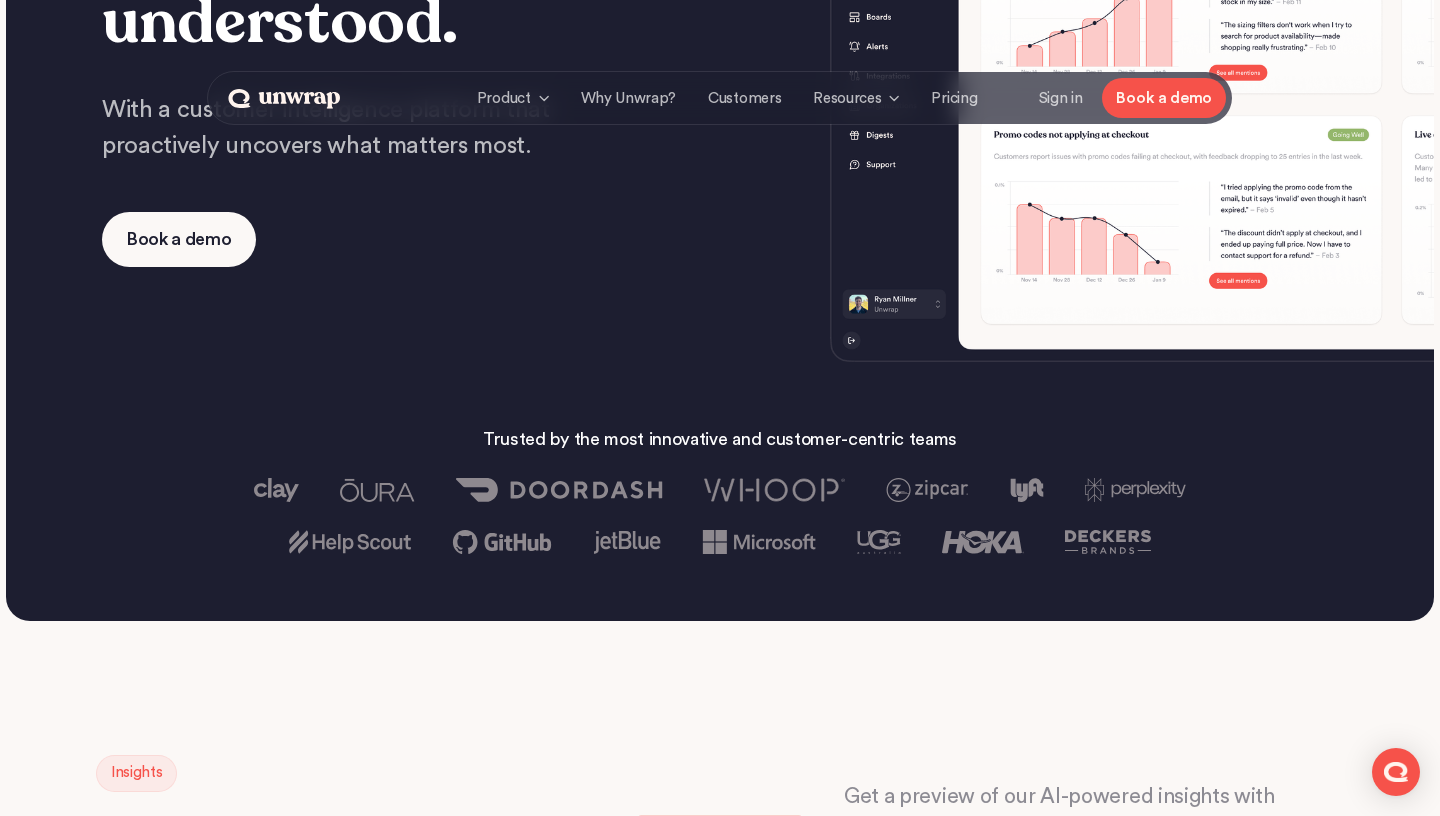 scroll, scrollTop: 0, scrollLeft: 0, axis: both 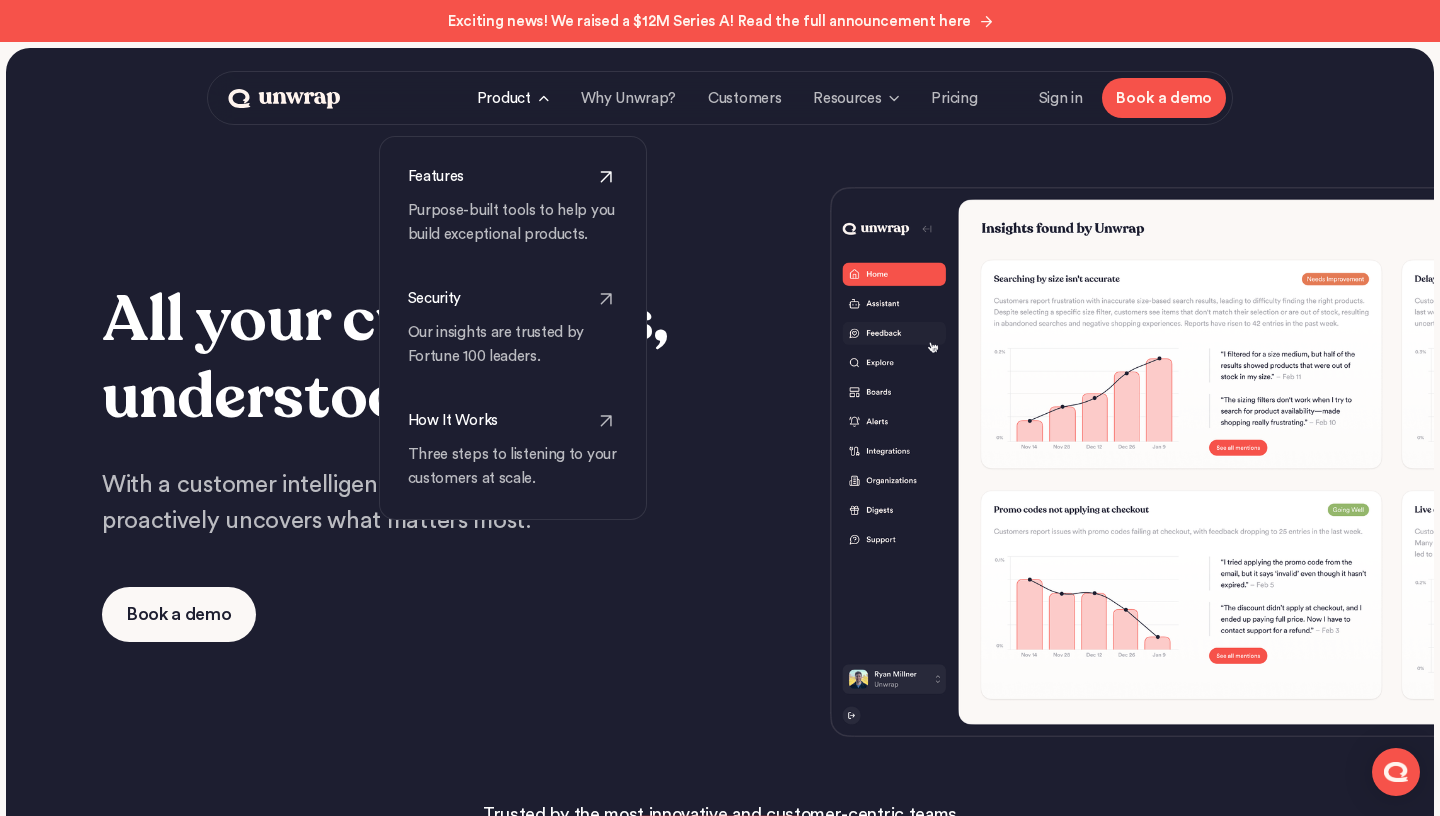 click on "Purpose-built tools to help you build exceptional products." at bounding box center (513, 223) 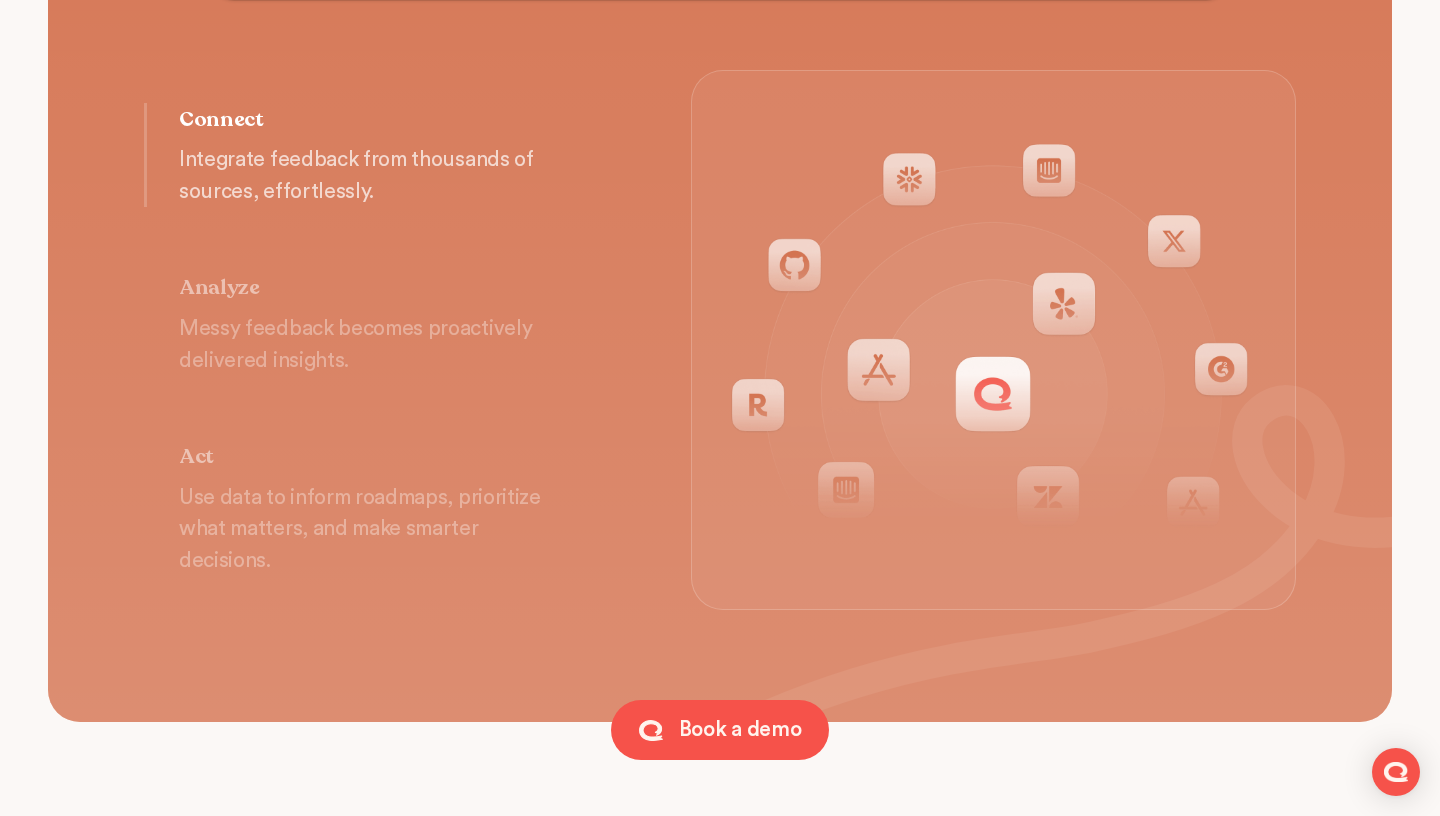 scroll, scrollTop: 3278, scrollLeft: 0, axis: vertical 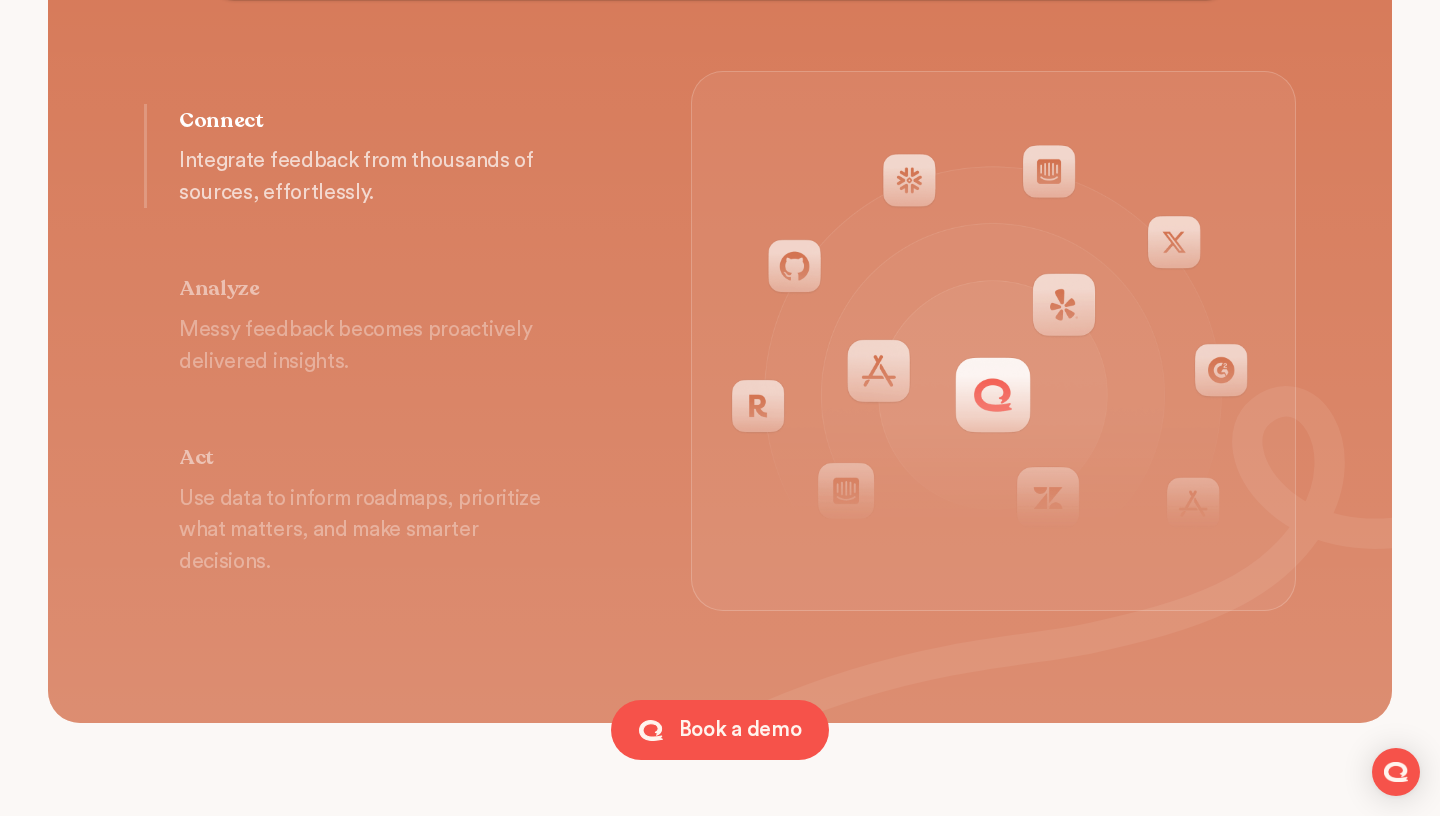 click on "Messy feedback becomes proactively delivered insights." at bounding box center [371, 345] 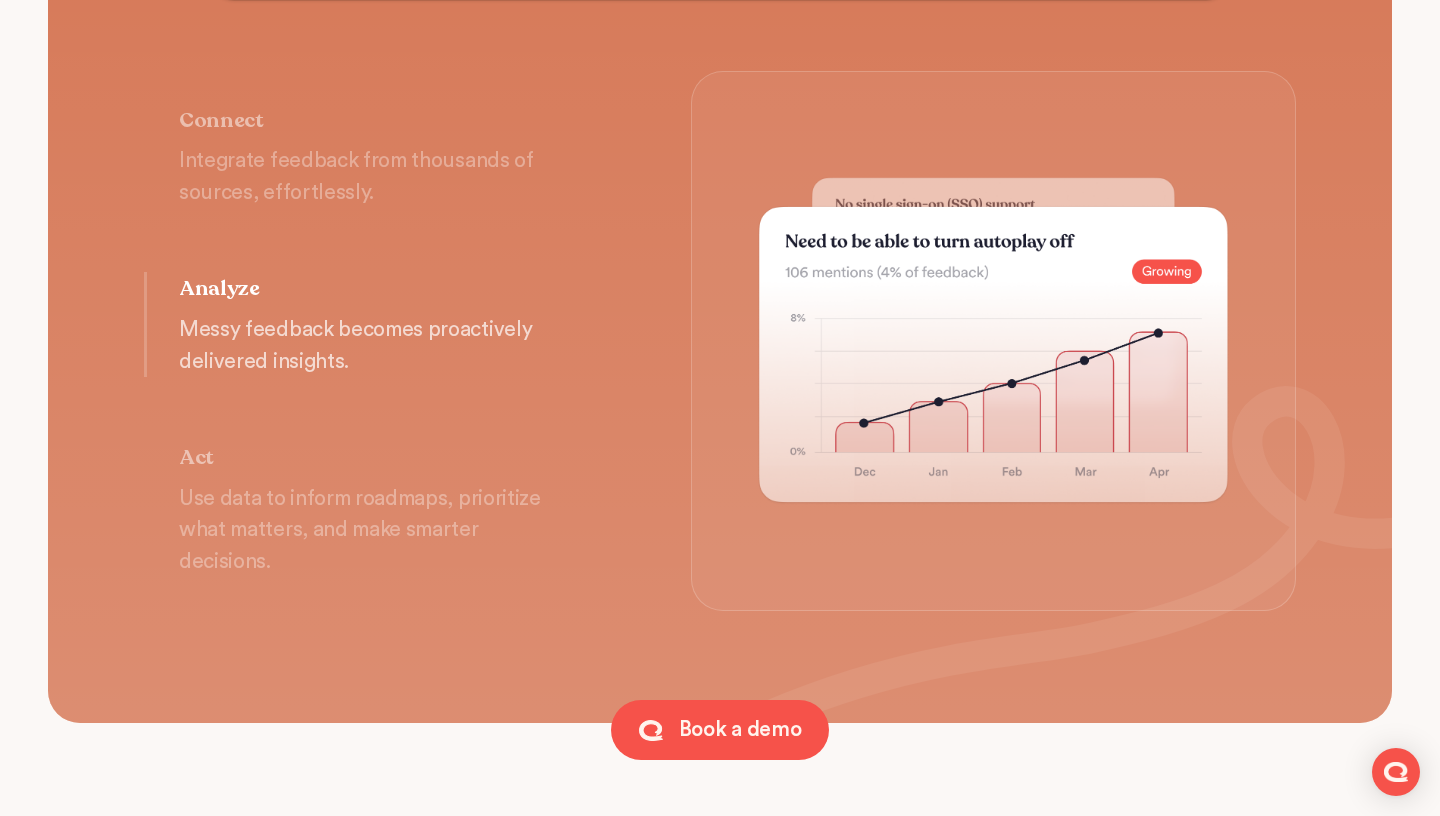 click on "Use data to inform roadmaps, prioritize what matters, and make smarter decisions." at bounding box center (371, 530) 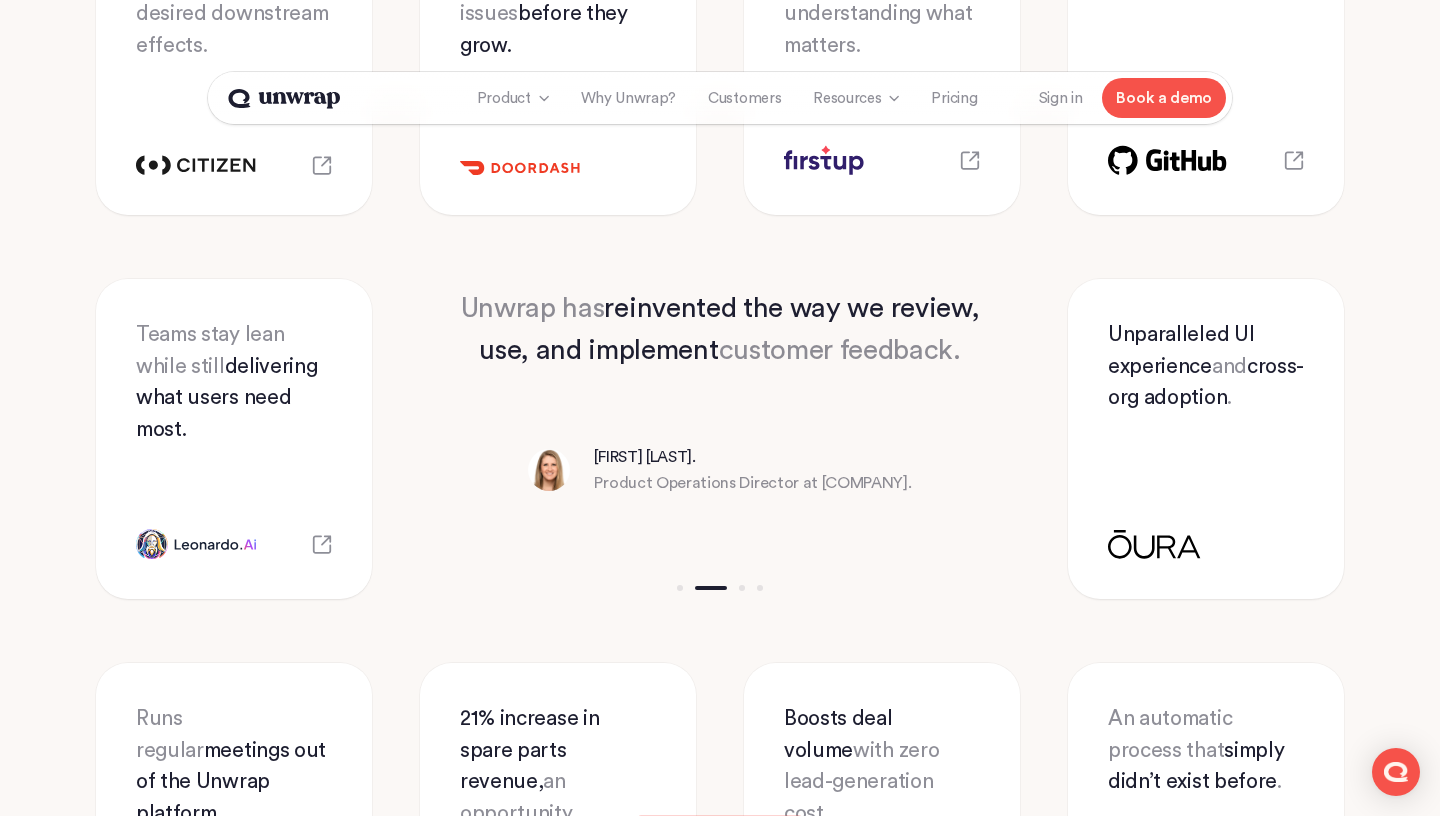 scroll, scrollTop: 9848, scrollLeft: 0, axis: vertical 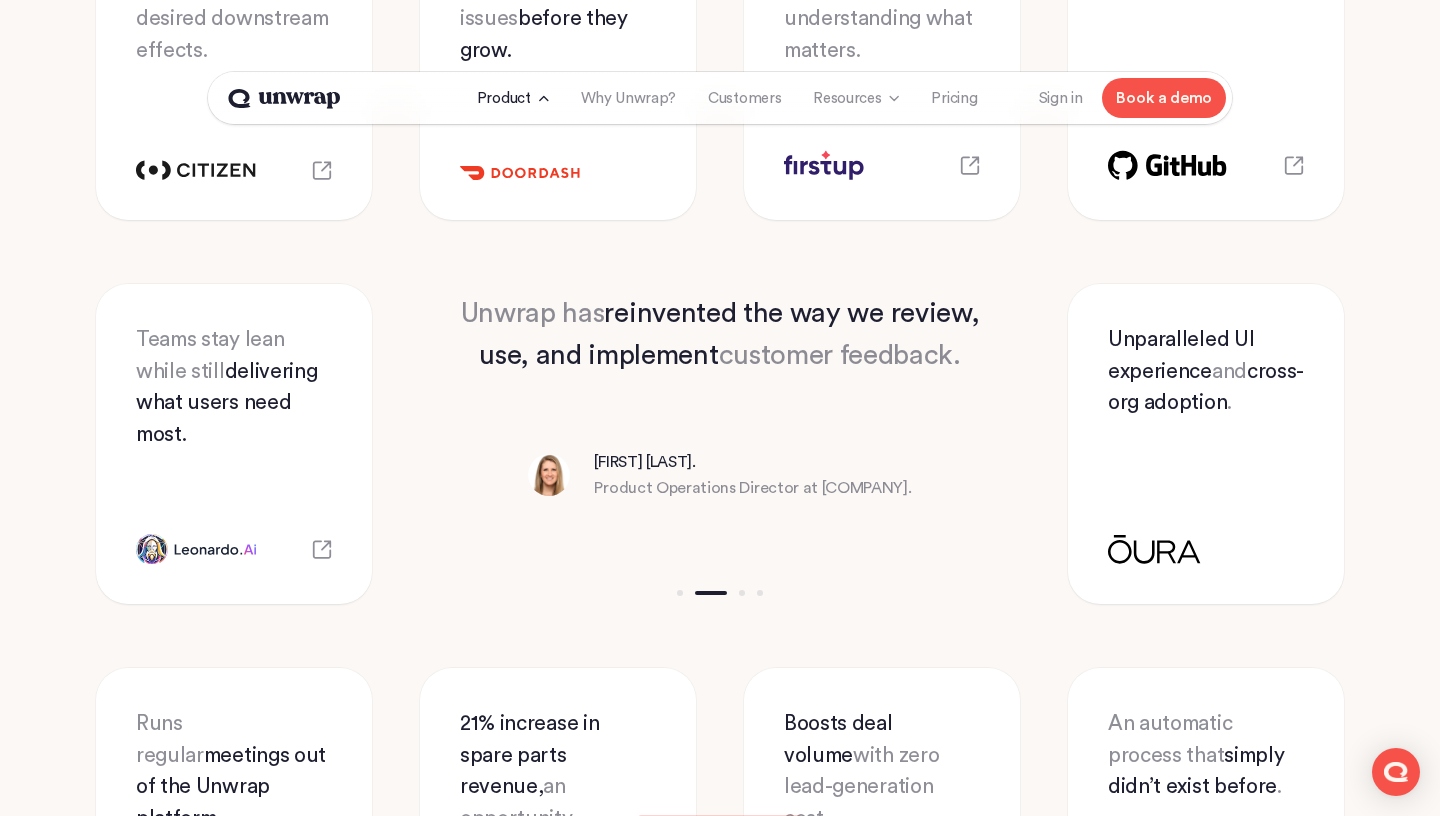 click on "Product
Features
Purpose-built tools to help you build exceptional products. Security
Our insights are trusted by Fortune 100 leaders. How It Works
Three steps to listening to your customers at scale." at bounding box center [513, 98] 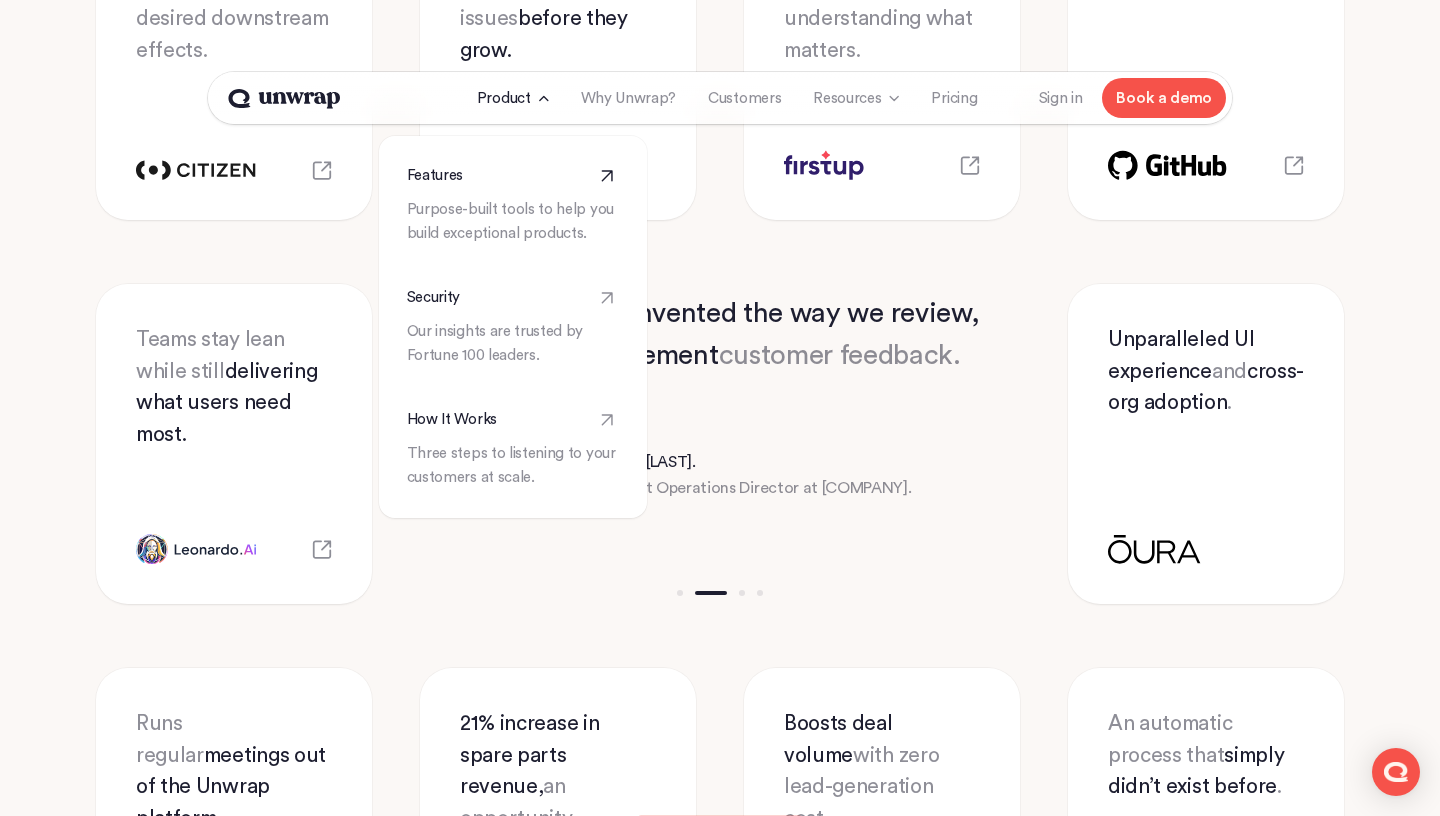 click on "Features
Purpose-built tools to help you build exceptional products." at bounding box center [513, 205] 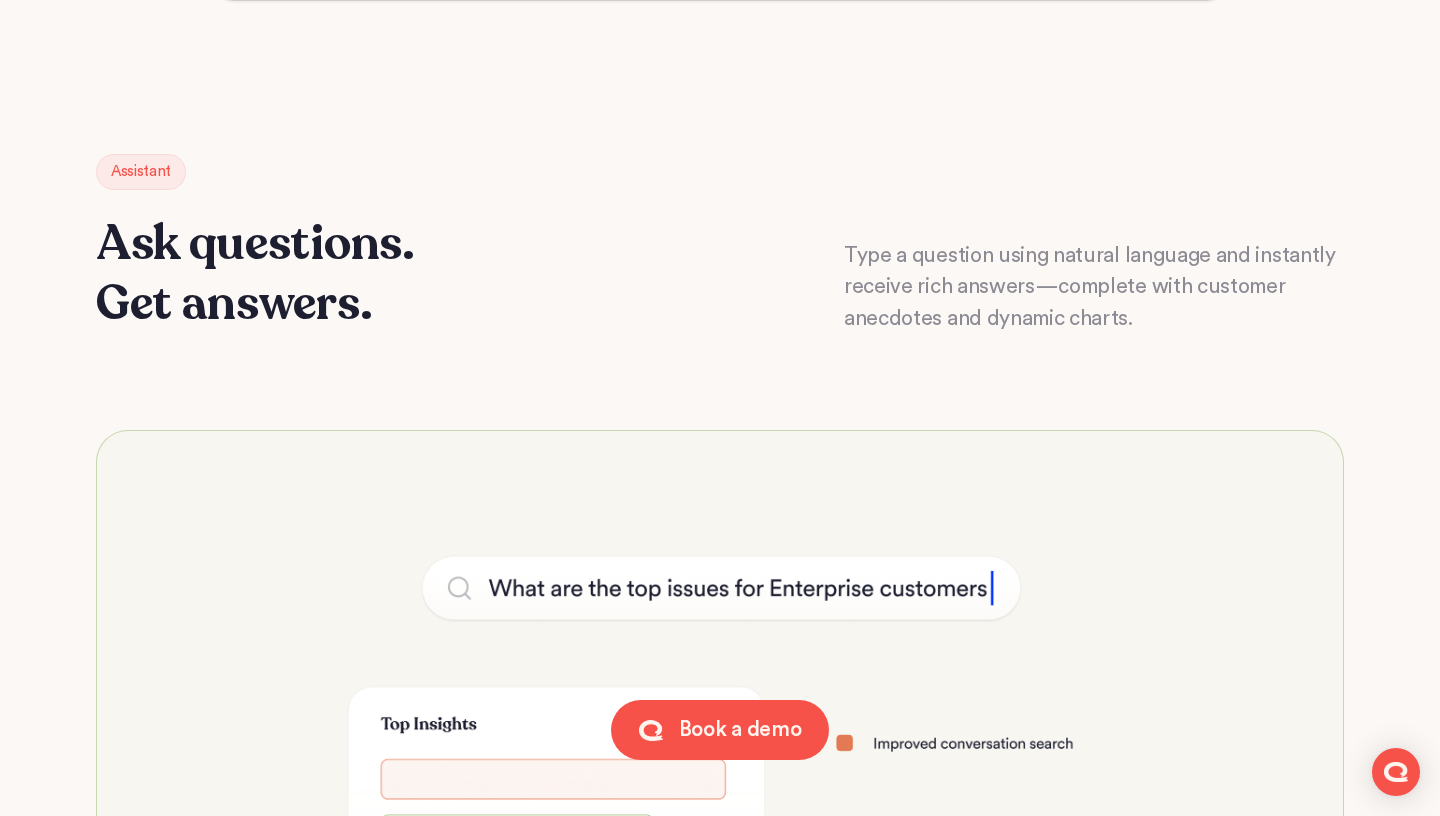 scroll, scrollTop: 1953, scrollLeft: 0, axis: vertical 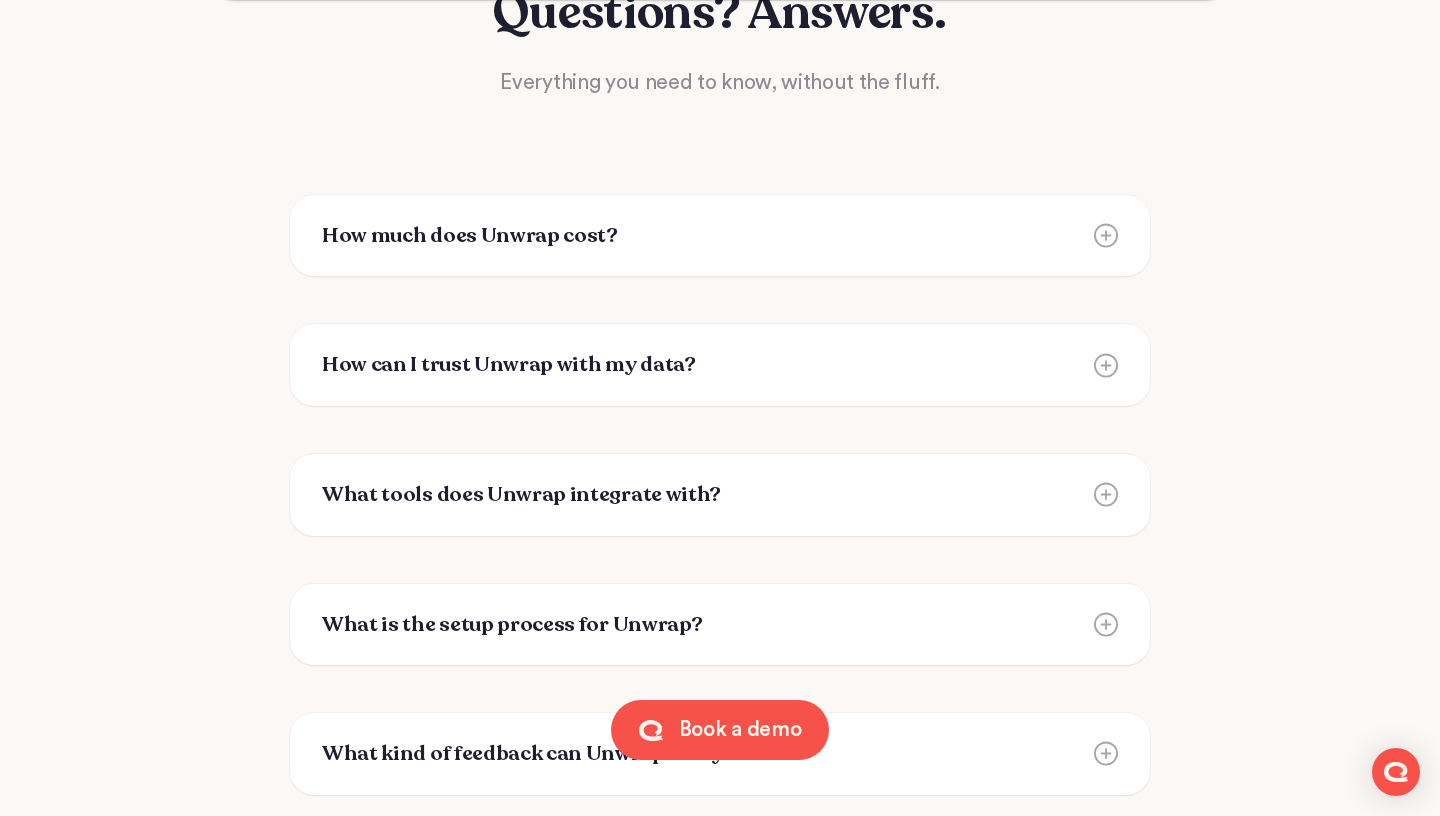 click on "We price based on feedback volume. Check out our pricing page for more information." at bounding box center [720, 236] 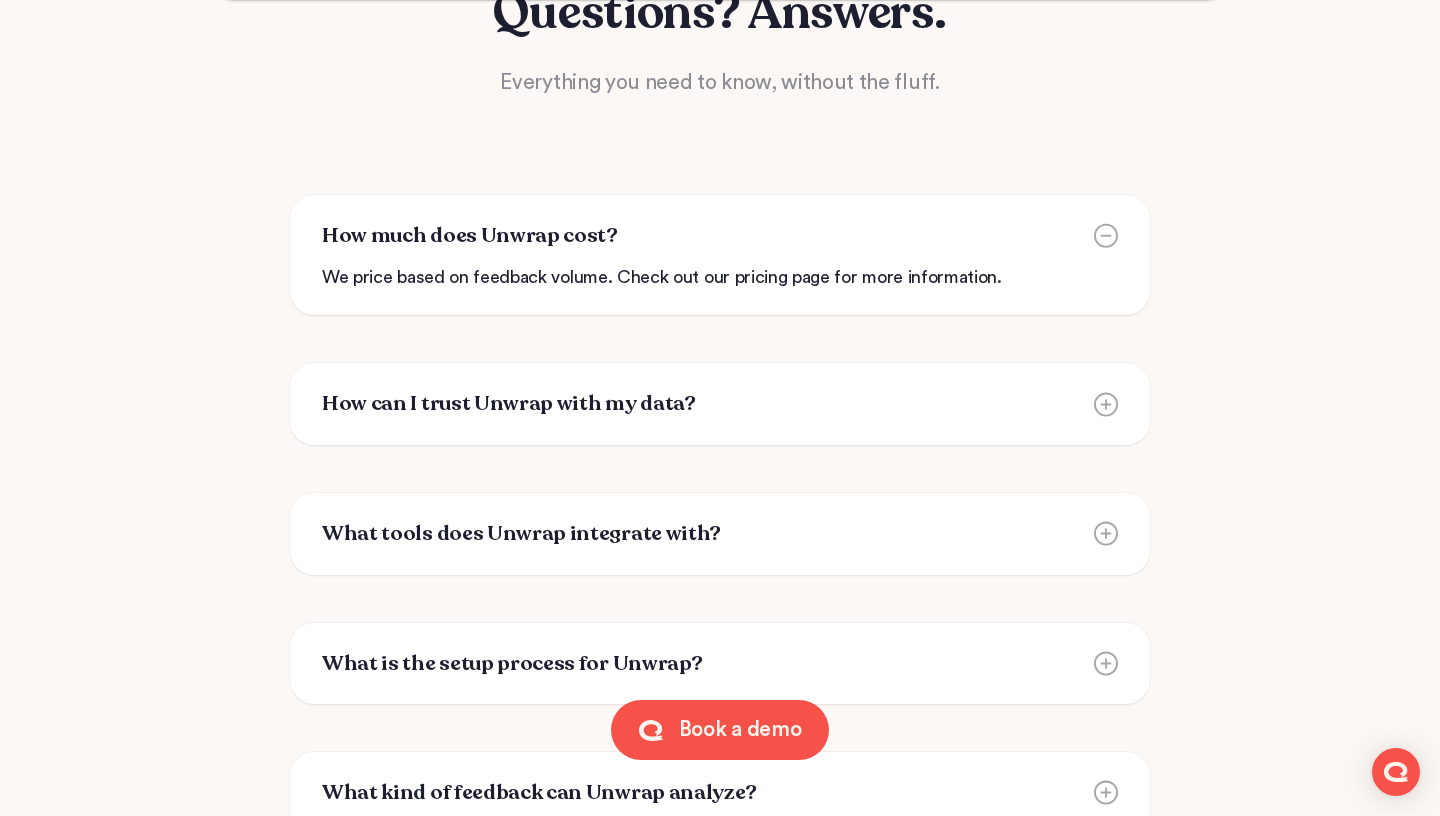 click on "How much does Unwrap cost?" at bounding box center (720, 236) 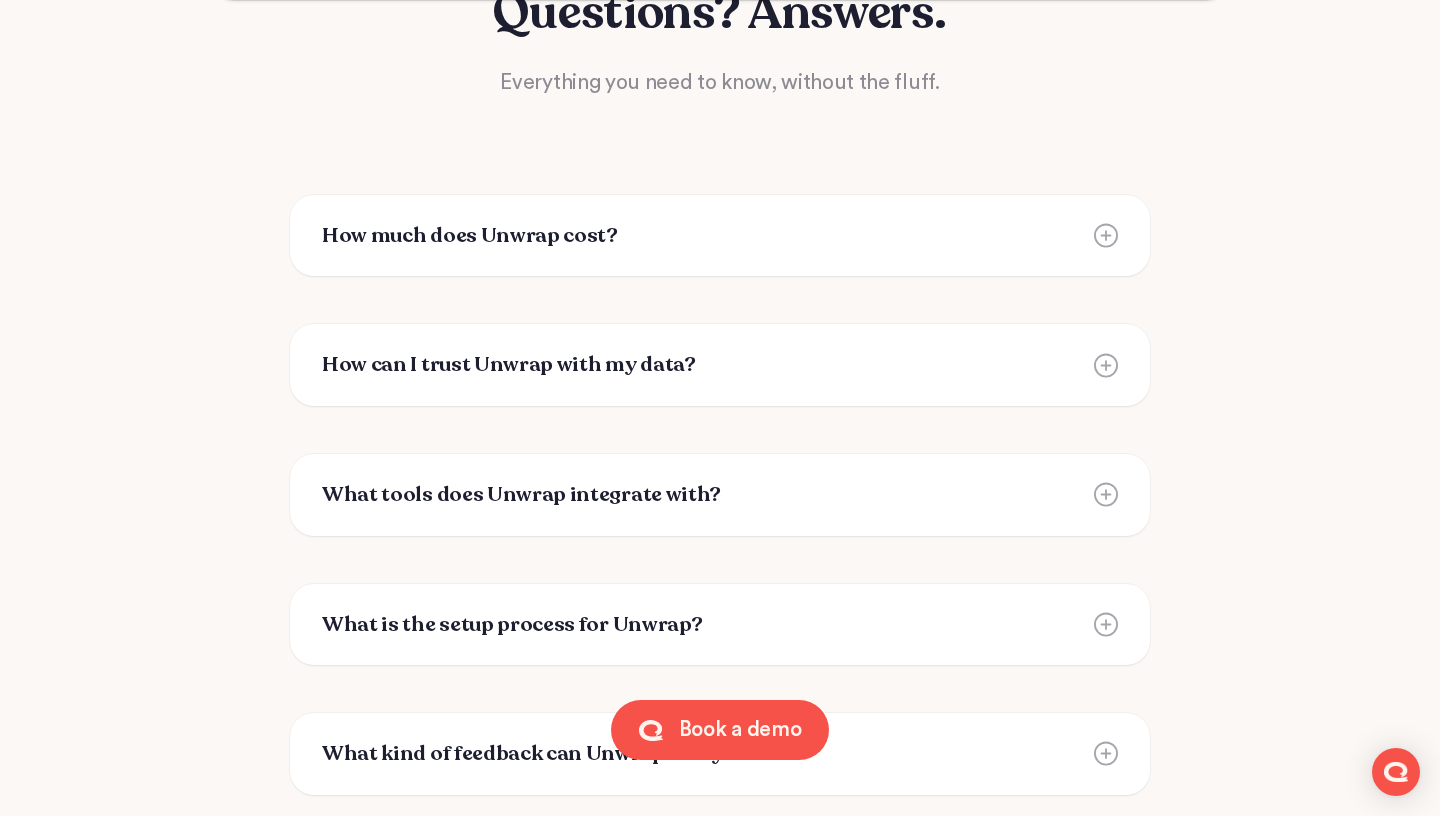 click on "How can I trust Unwrap with my data?" at bounding box center (509, 365) 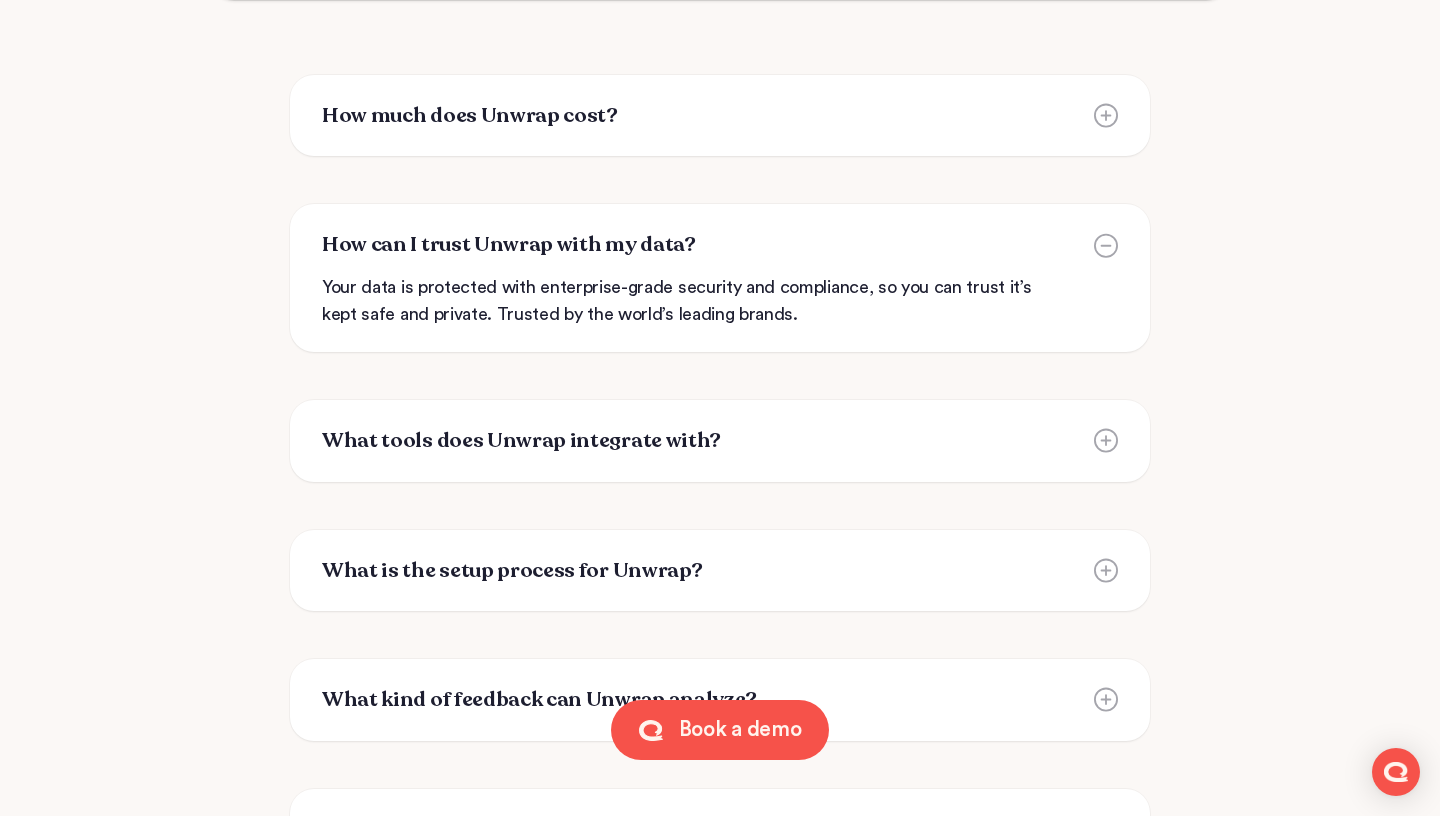 scroll, scrollTop: 12482, scrollLeft: 0, axis: vertical 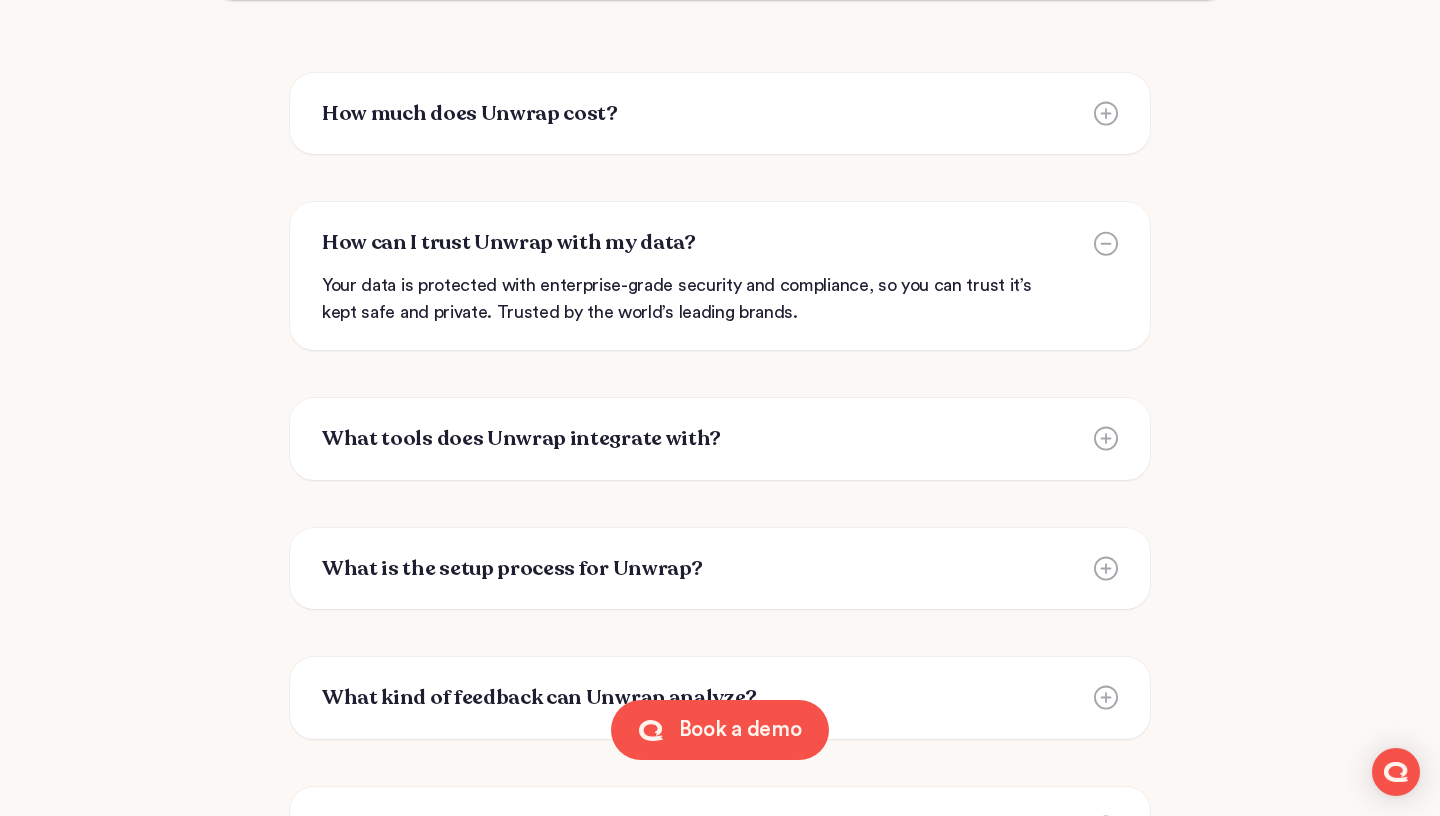 click on "How can I trust Unwrap with my data?" at bounding box center (509, 243) 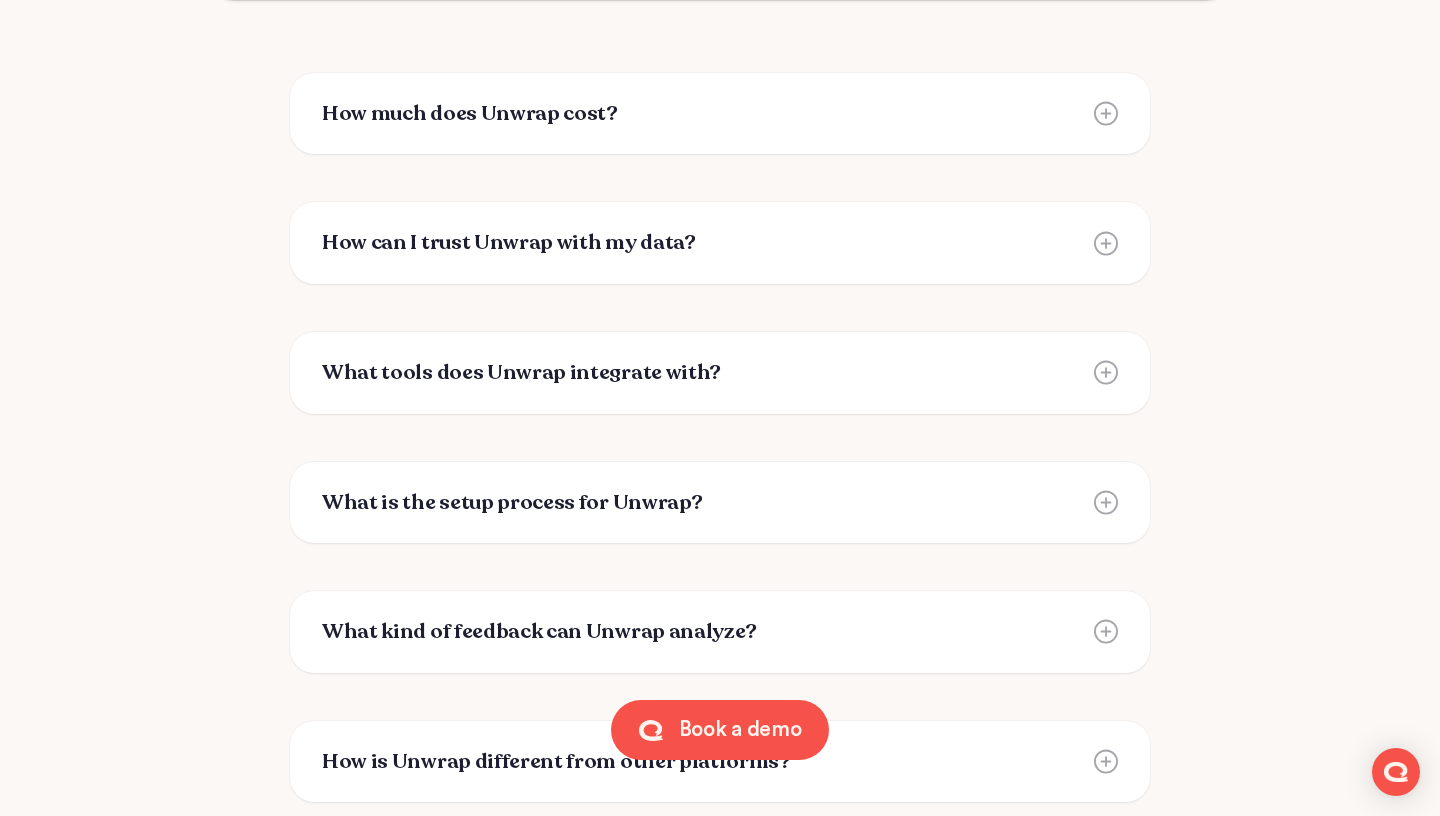 click on "Integration setup is a matter of a couple clicks. No engineering required, full setup within two weeks. We connect to surveys, support tickets, calls, reviews, and more—transforming every conversation into actionable insights. There is no limit to feedback volume Unwrap can process. Most tools simply tag and sort your feedback, leaving you to create elaborate dashboards to understand your data. Unwrap goes much deeper—surfacing trends and issues automatically, to help you discern what really matters to your customers without the need to search for it." at bounding box center (720, 438) 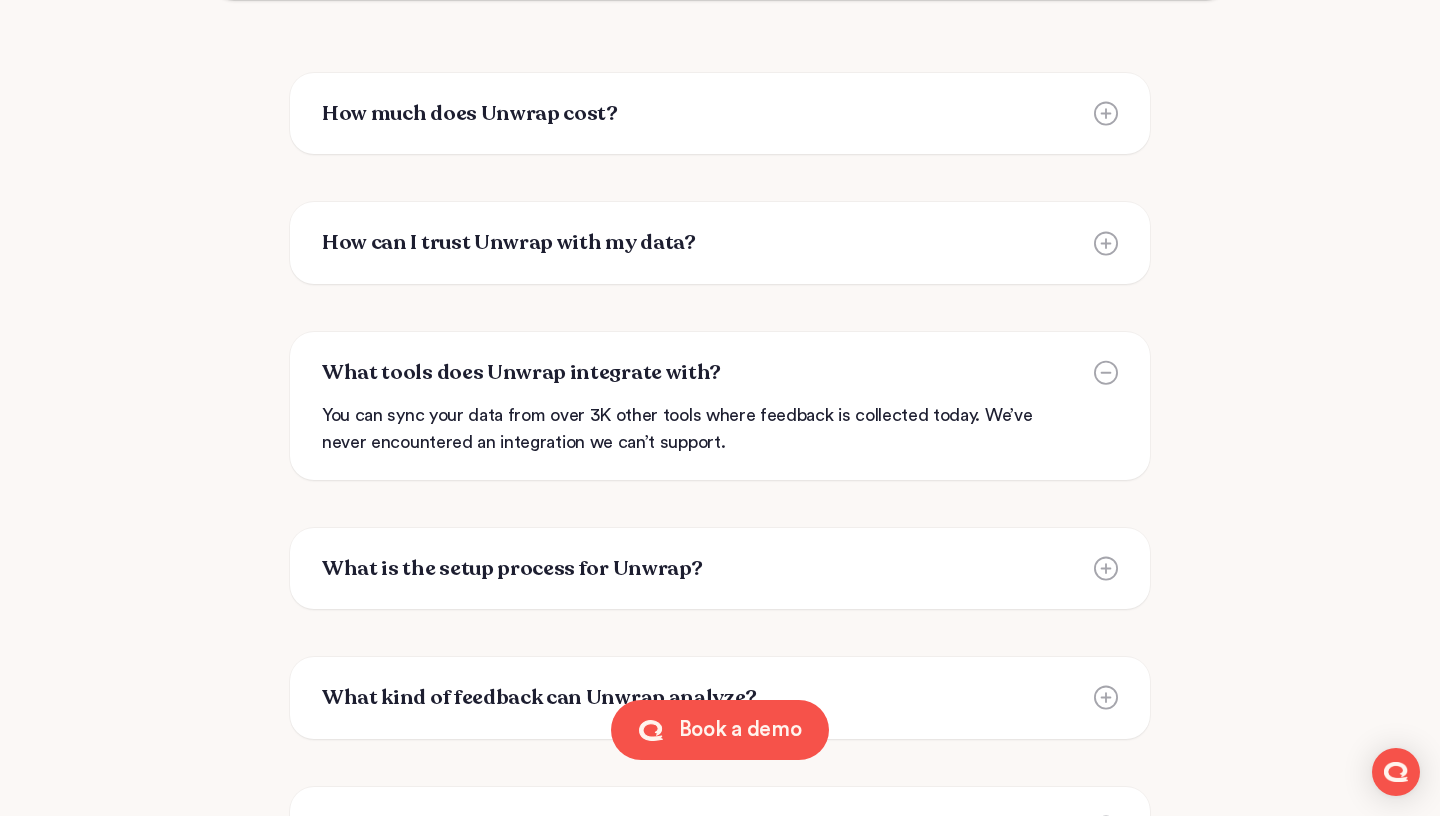 click on "What tools does Unwrap integrate with?
You can sync your data from over 3K other tools where feedback is collected today. We’ve never encountered an integration we can’t support." at bounding box center [720, 406] 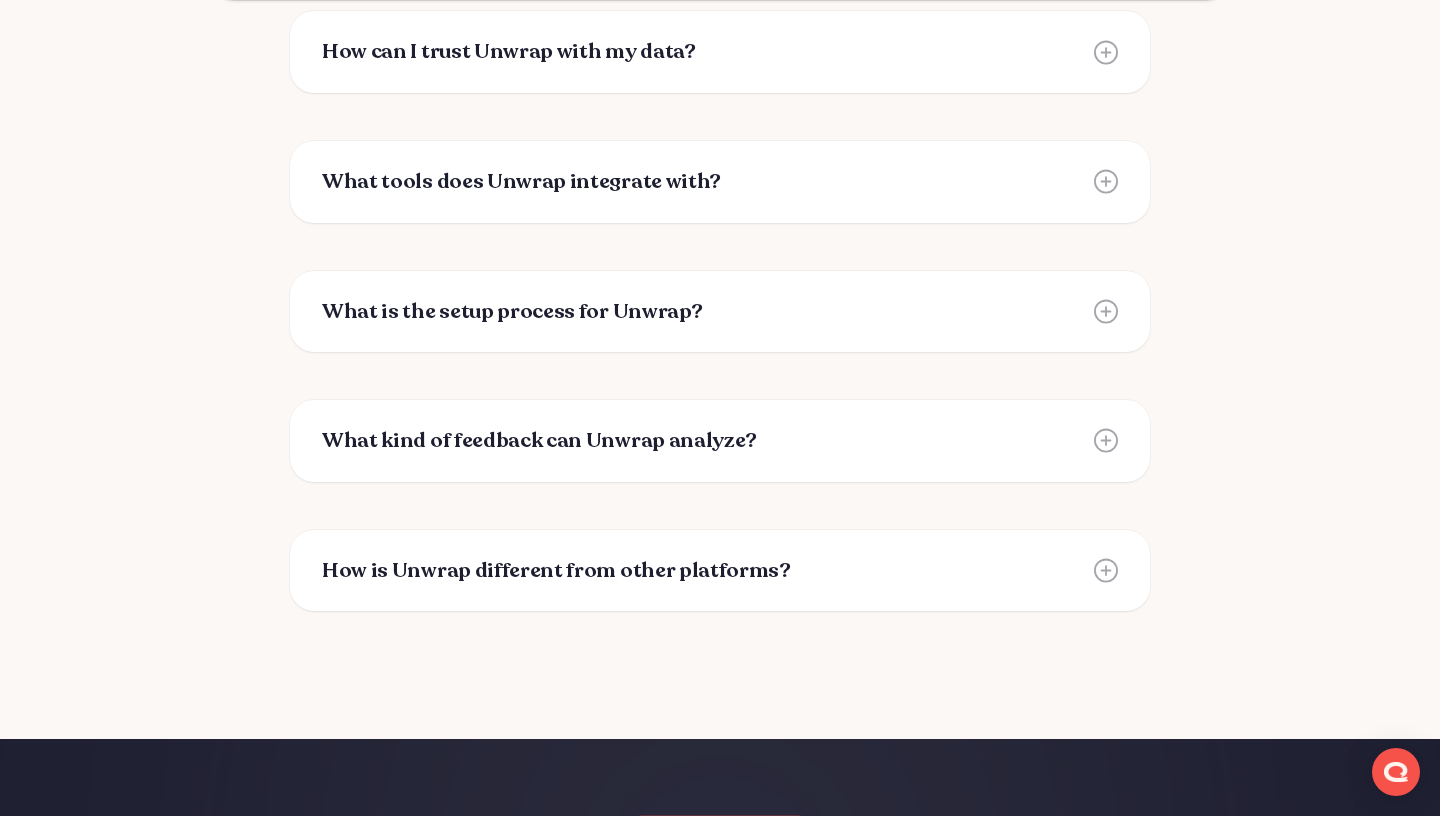 scroll, scrollTop: 12698, scrollLeft: 0, axis: vertical 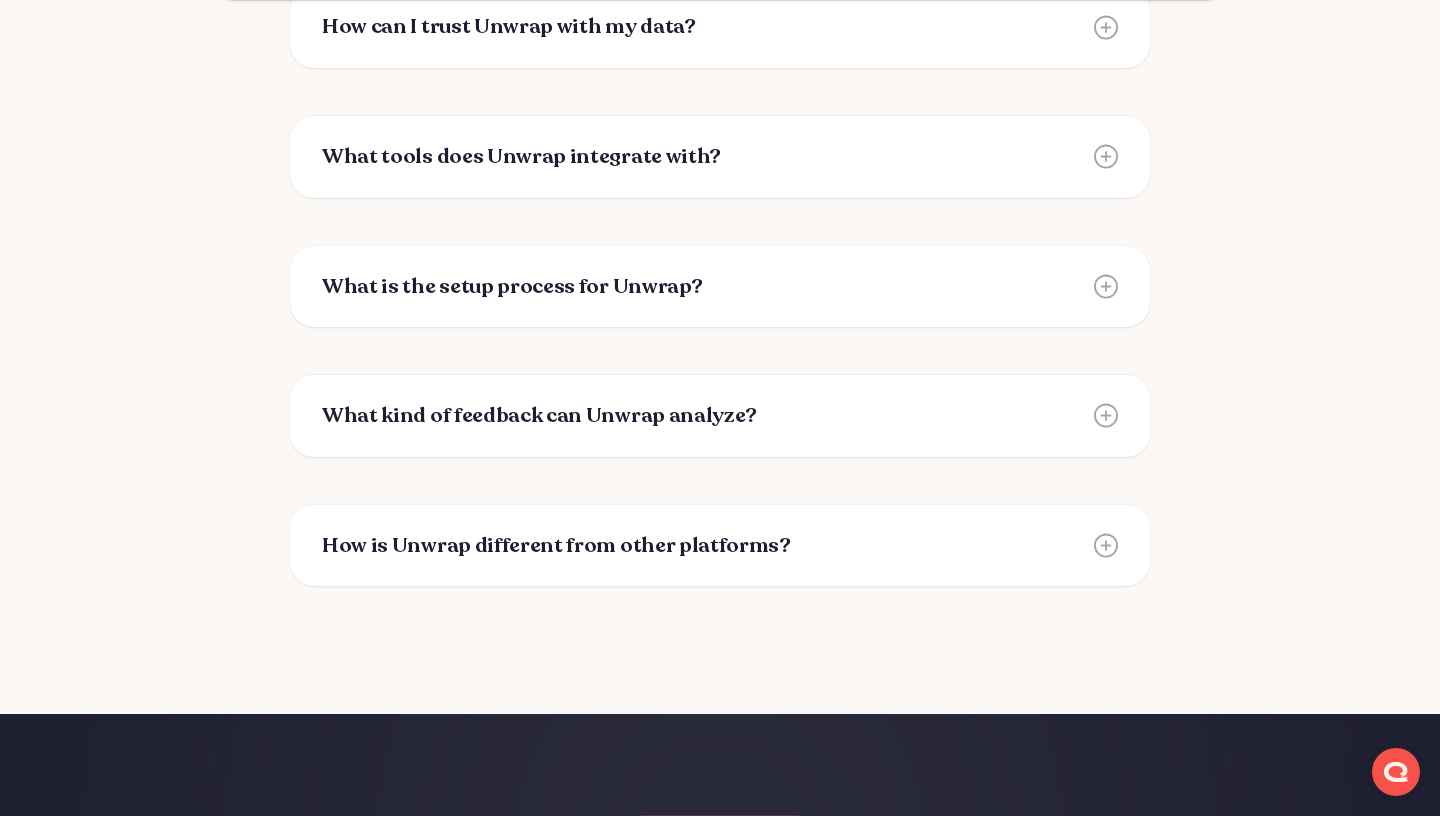 click on "What kind of feedback can Unwrap analyze?" at bounding box center (539, 416) 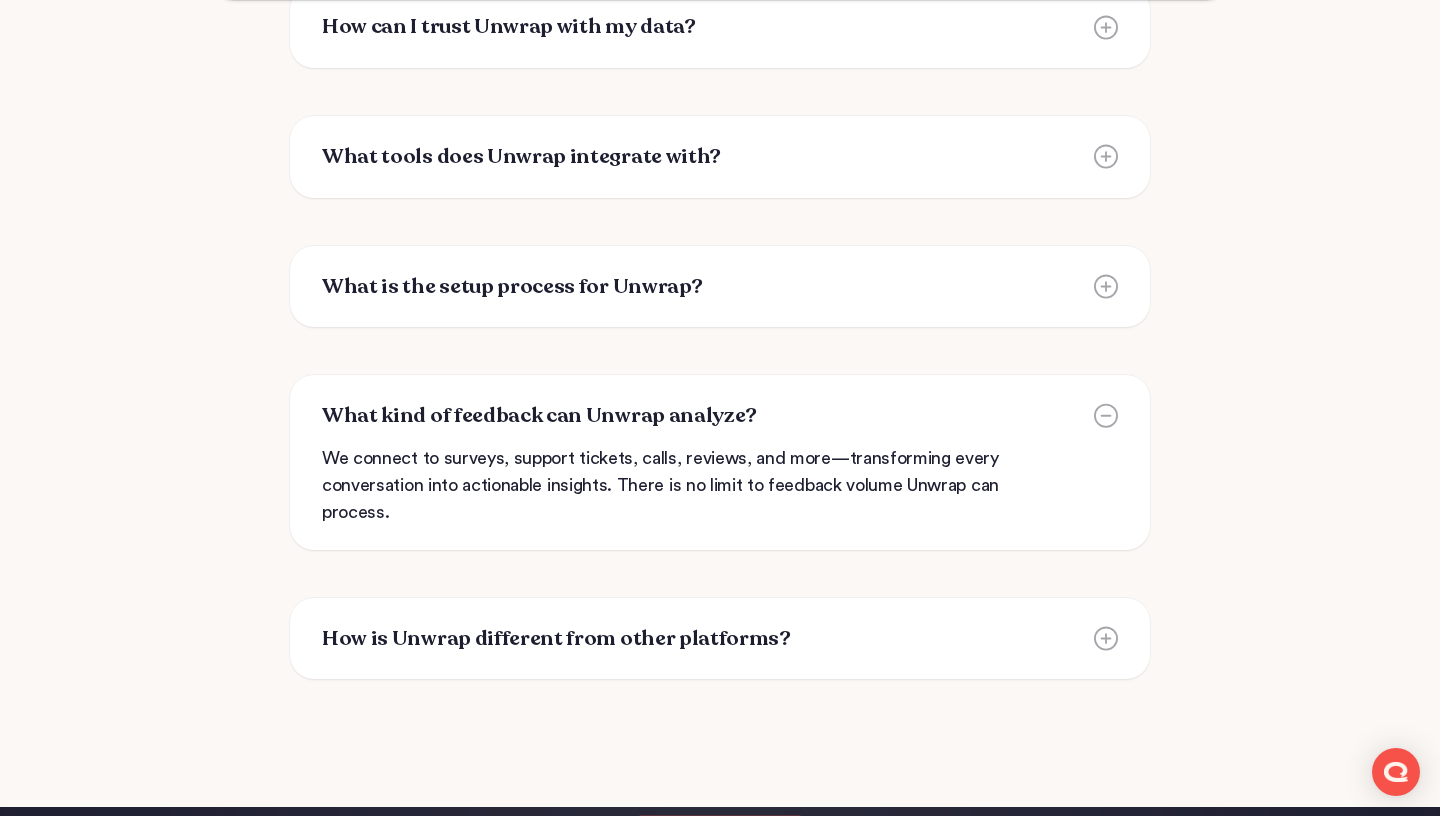 click on "What kind of feedback can Unwrap analyze?" at bounding box center [539, 416] 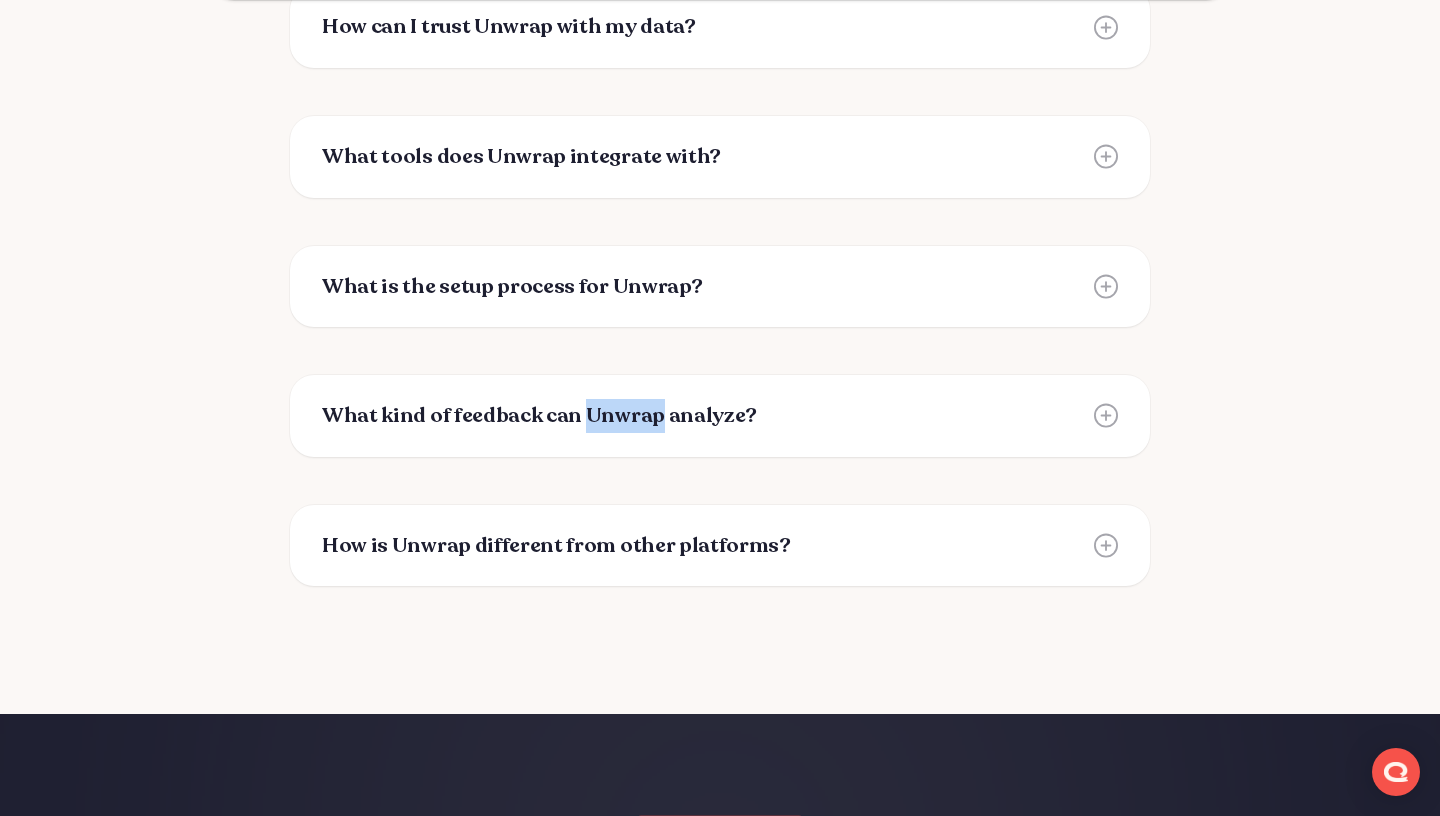 click on "What kind of feedback can Unwrap analyze?" at bounding box center [539, 416] 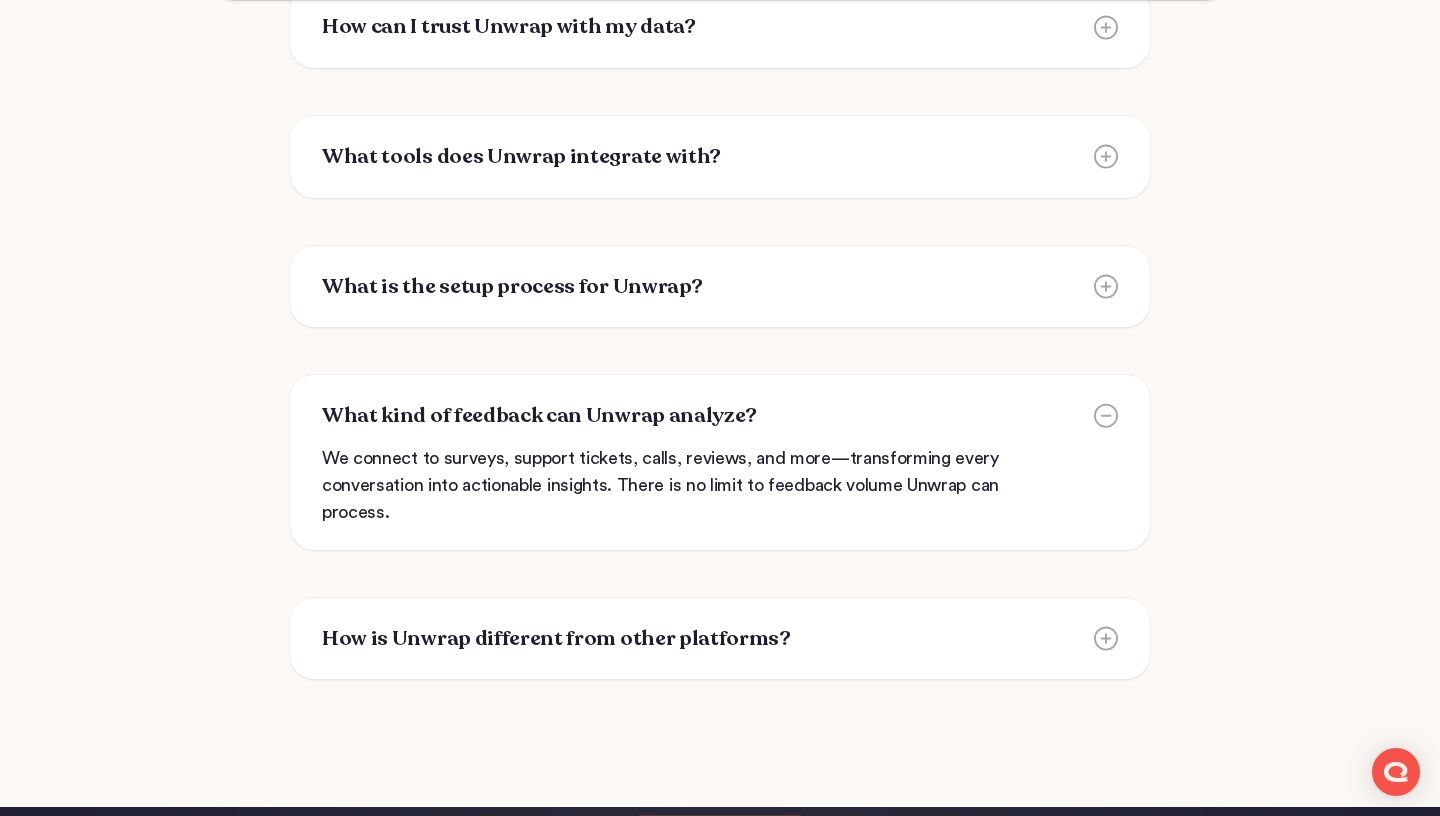 click on "Integration setup is a matter of a couple clicks. No engineering required, full setup within two weeks. We connect to surveys, support tickets, calls, reviews, and more—transforming every conversation into actionable insights. There is no limit to feedback volume Unwrap can process. Most tools simply tag and sort your feedback, leaving you to create elaborate dashboards to understand your data. Unwrap goes much deeper—surfacing trends and issues automatically, to help you discern what really matters to your customers without the need to search for it." at bounding box center [720, 268] 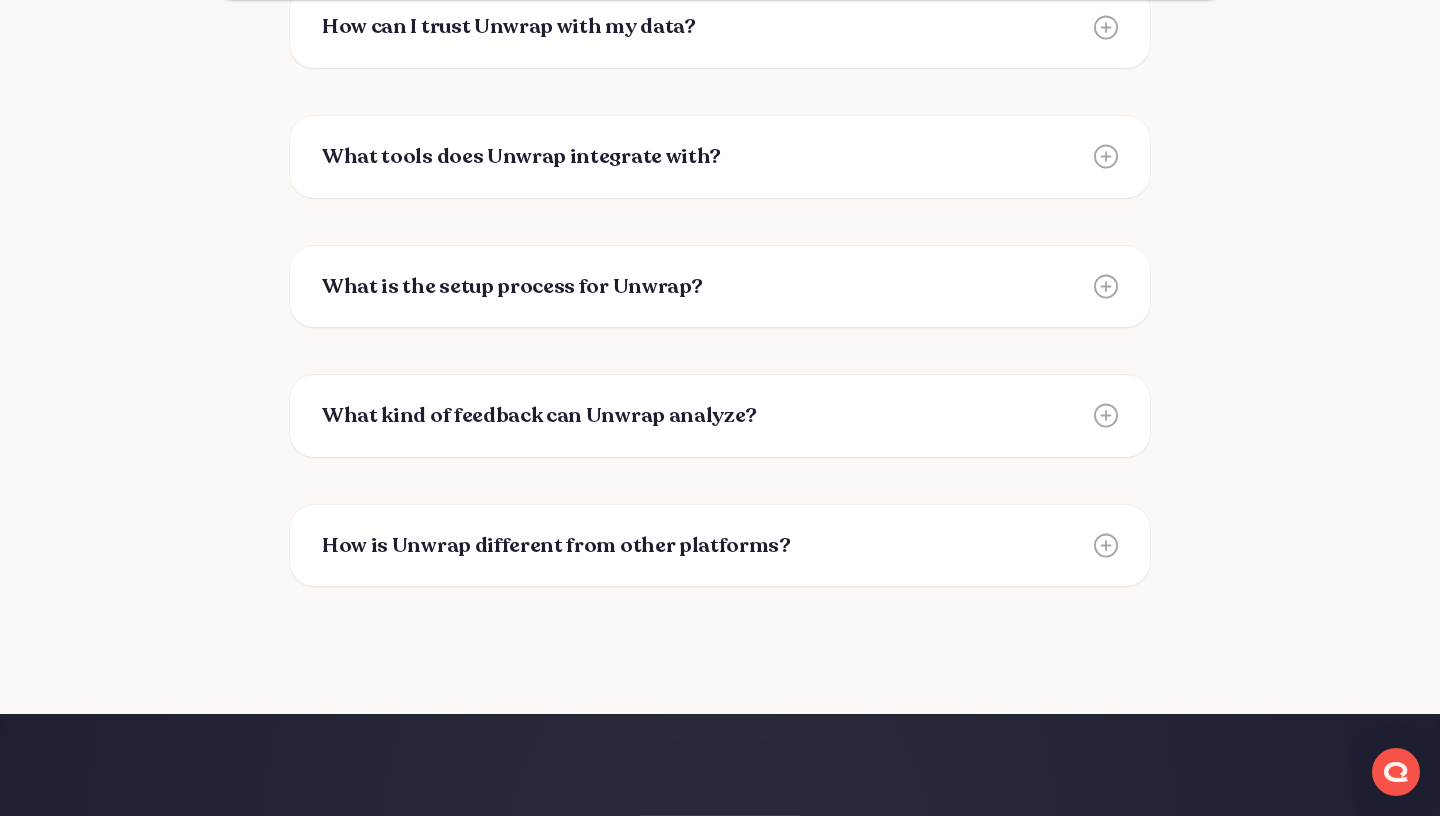 click on "How is Unwrap different from other platforms?
Most tools simply tag and sort your feedback, leaving you to create elaborate dashboards to understand your data. Unwrap goes much deeper—surfacing trends and issues automatically, to help you discern what really matters to your customers without the need to search for it." at bounding box center (720, 546) 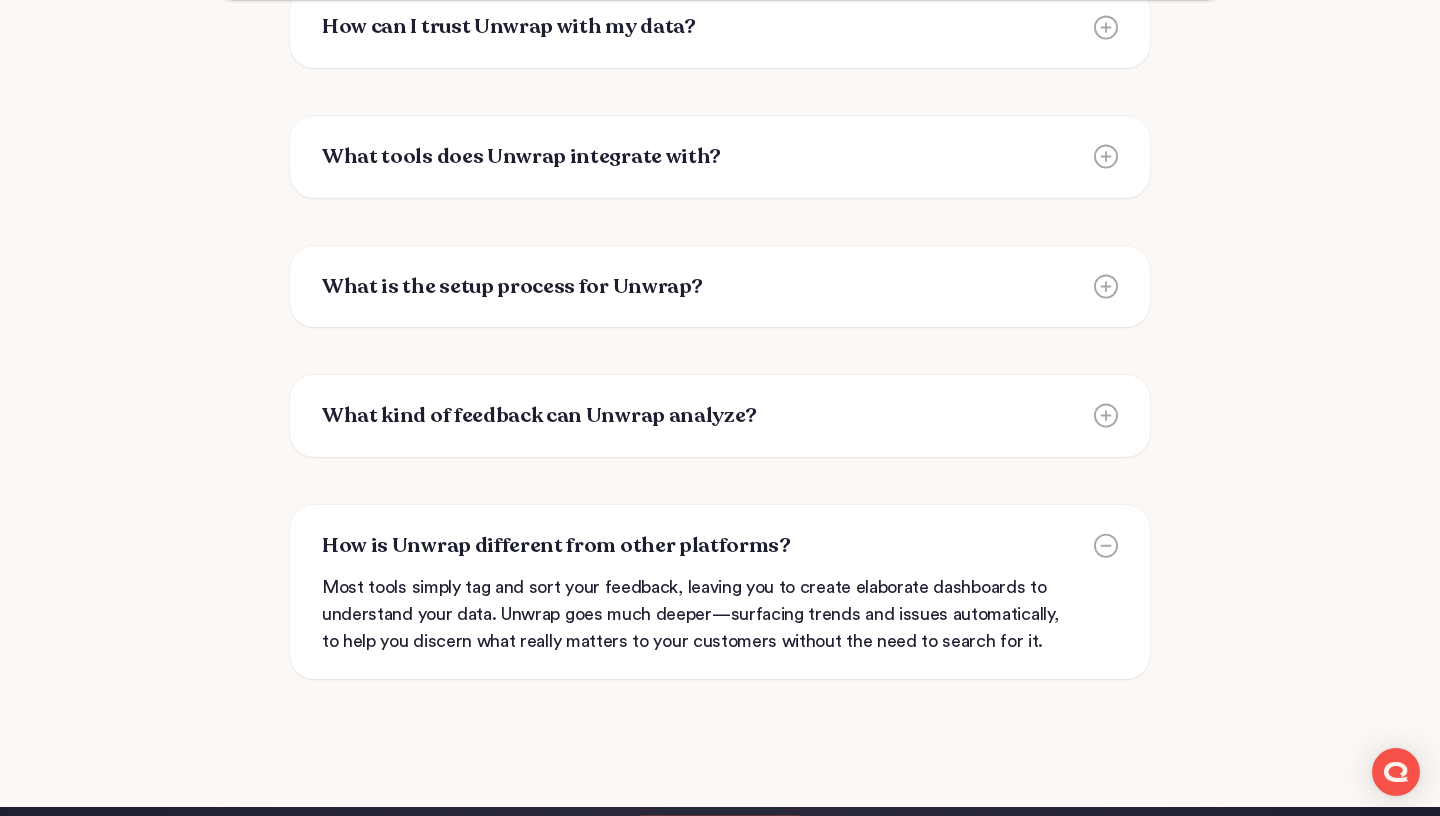 click on "How is Unwrap different from other platforms?" at bounding box center (556, 546) 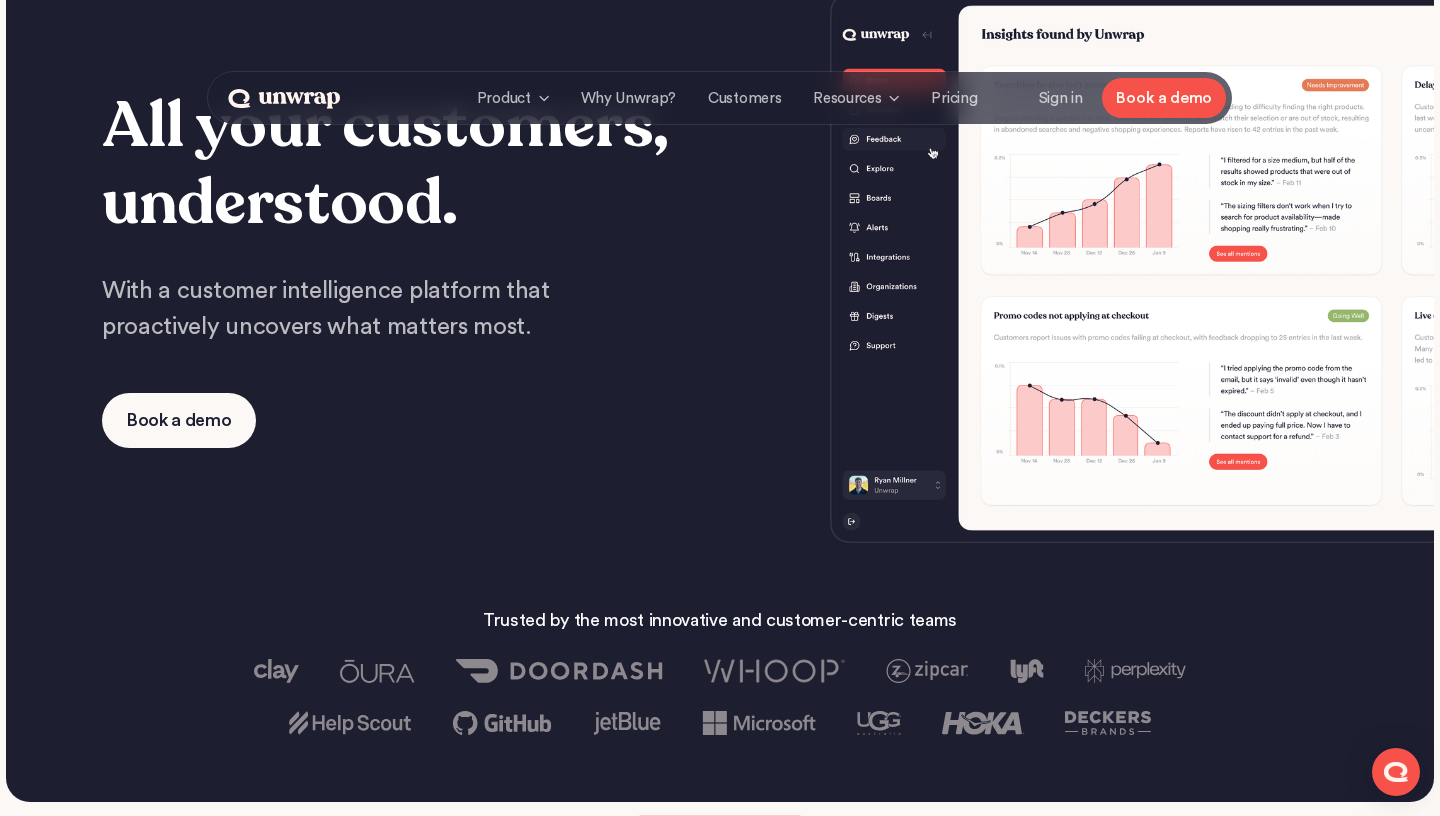 scroll, scrollTop: 0, scrollLeft: 0, axis: both 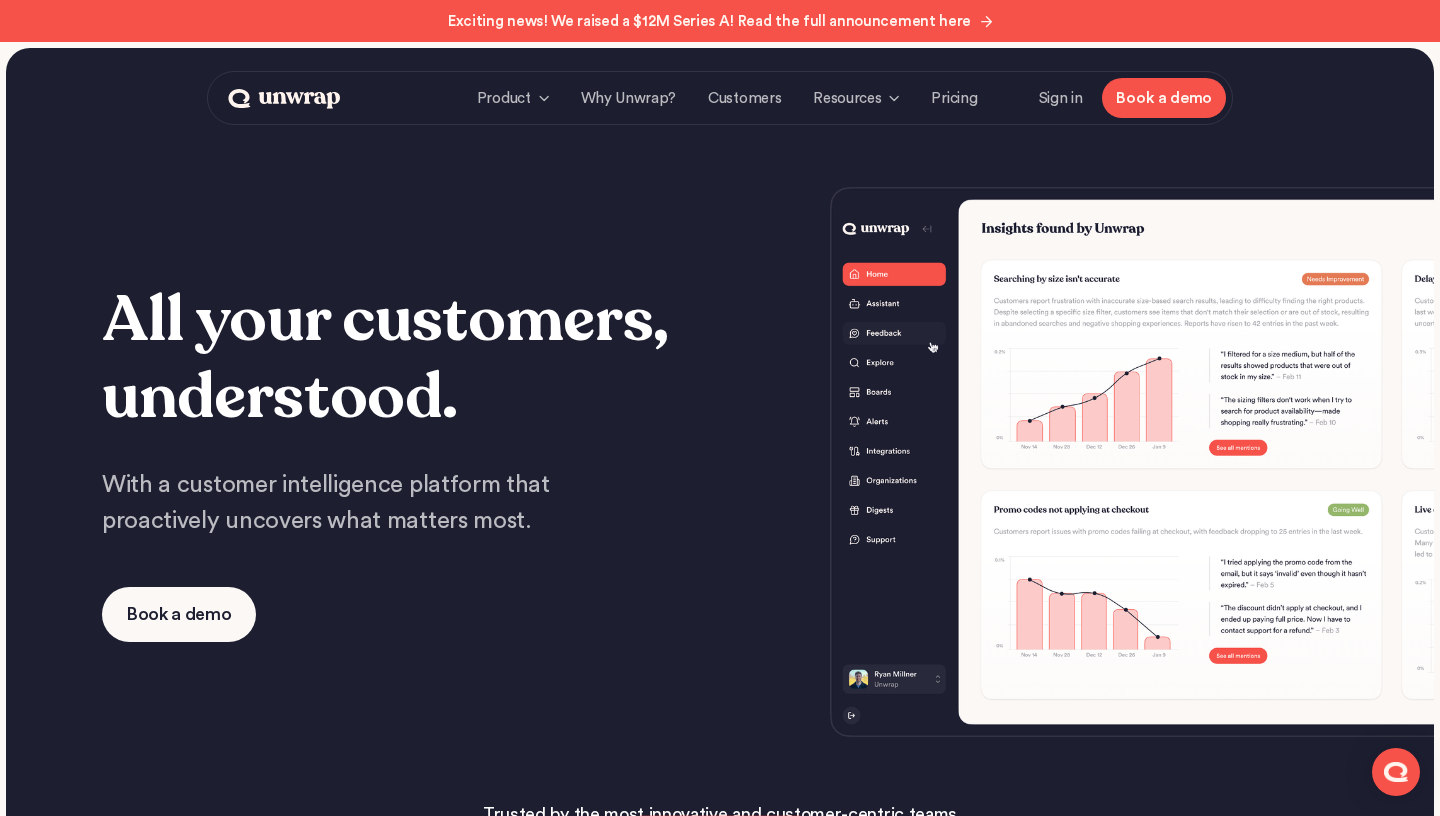 click 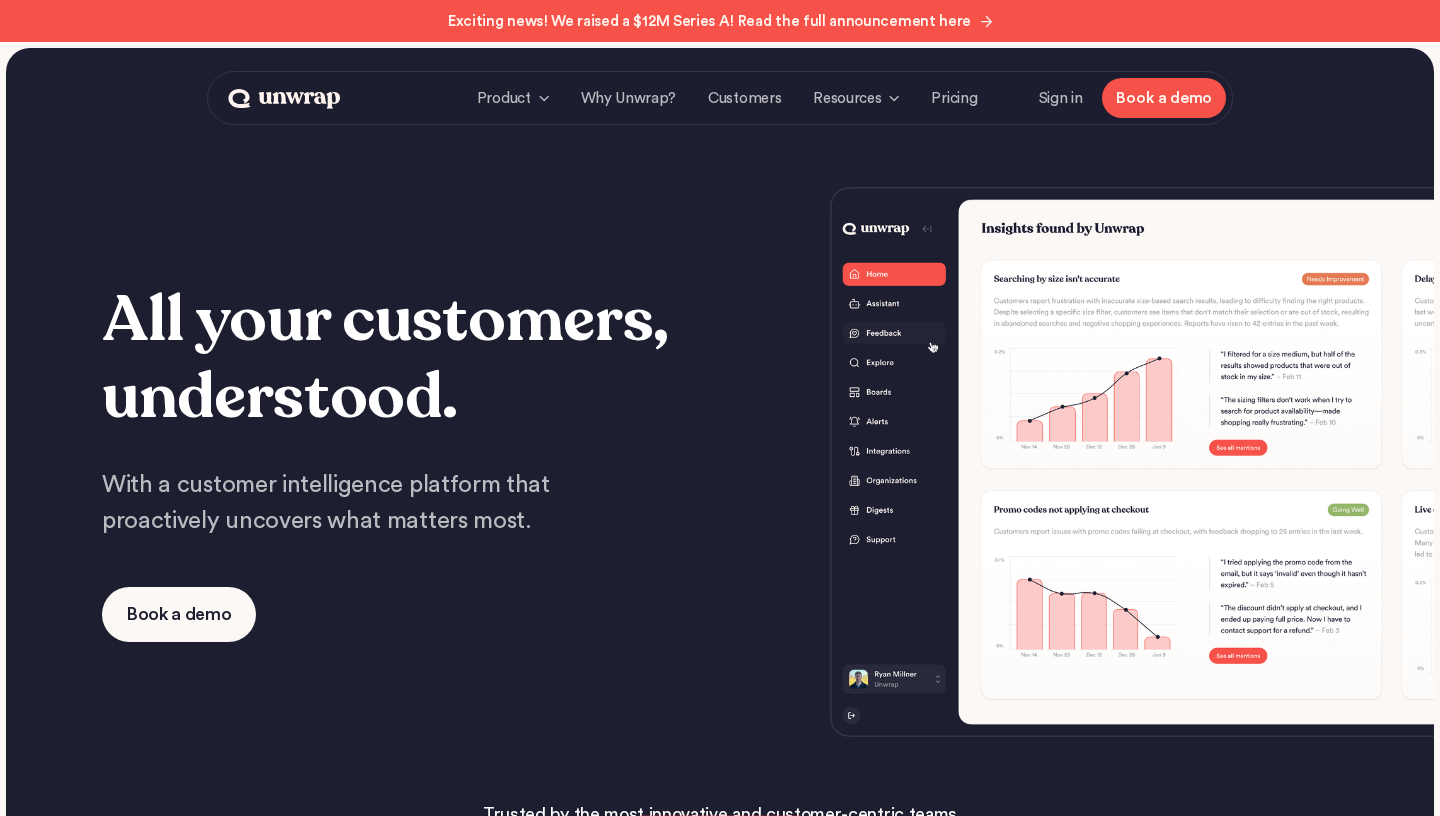 scroll, scrollTop: 0, scrollLeft: 0, axis: both 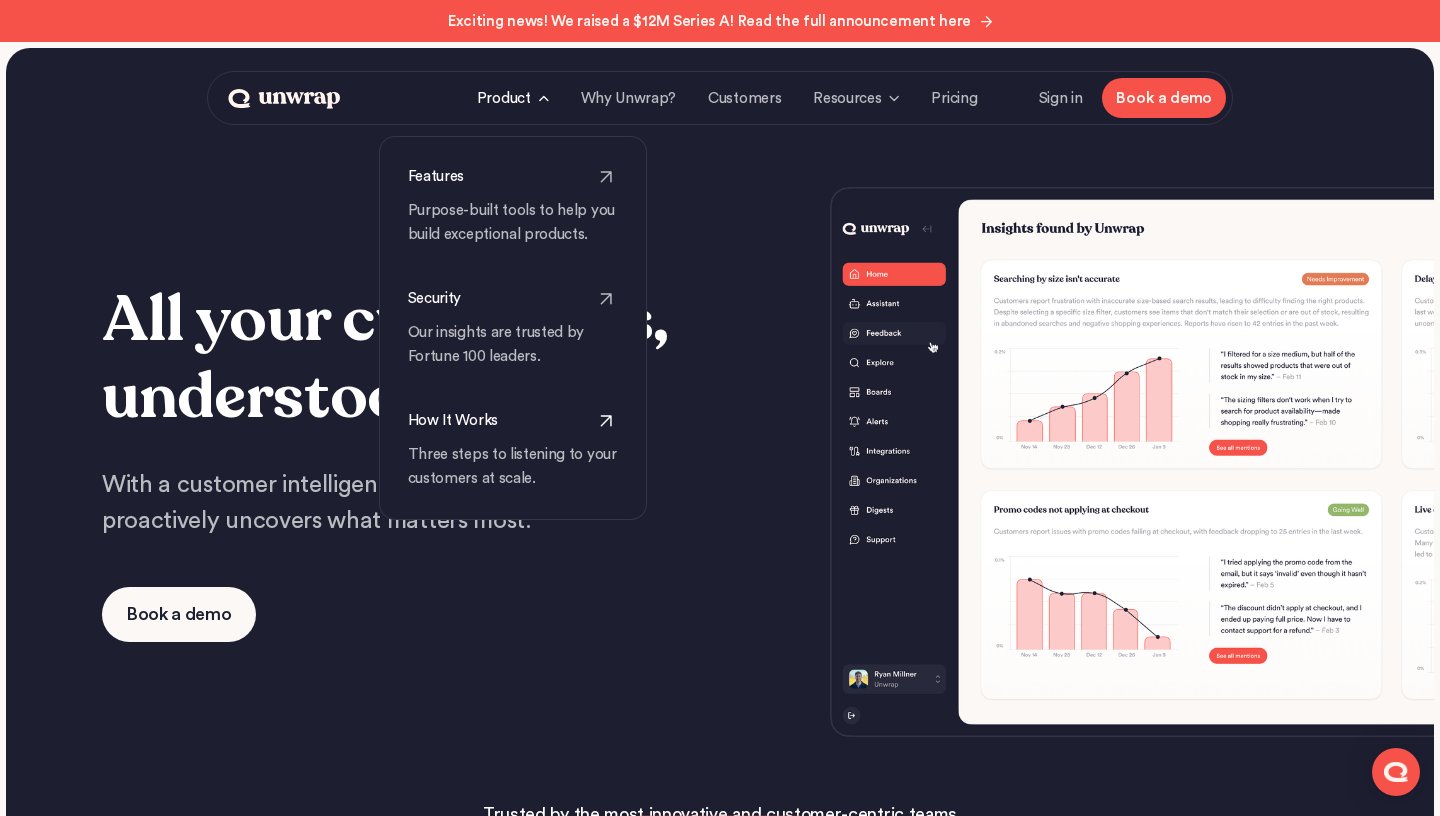 click on "Three steps to listening to your customers at scale." at bounding box center (513, 467) 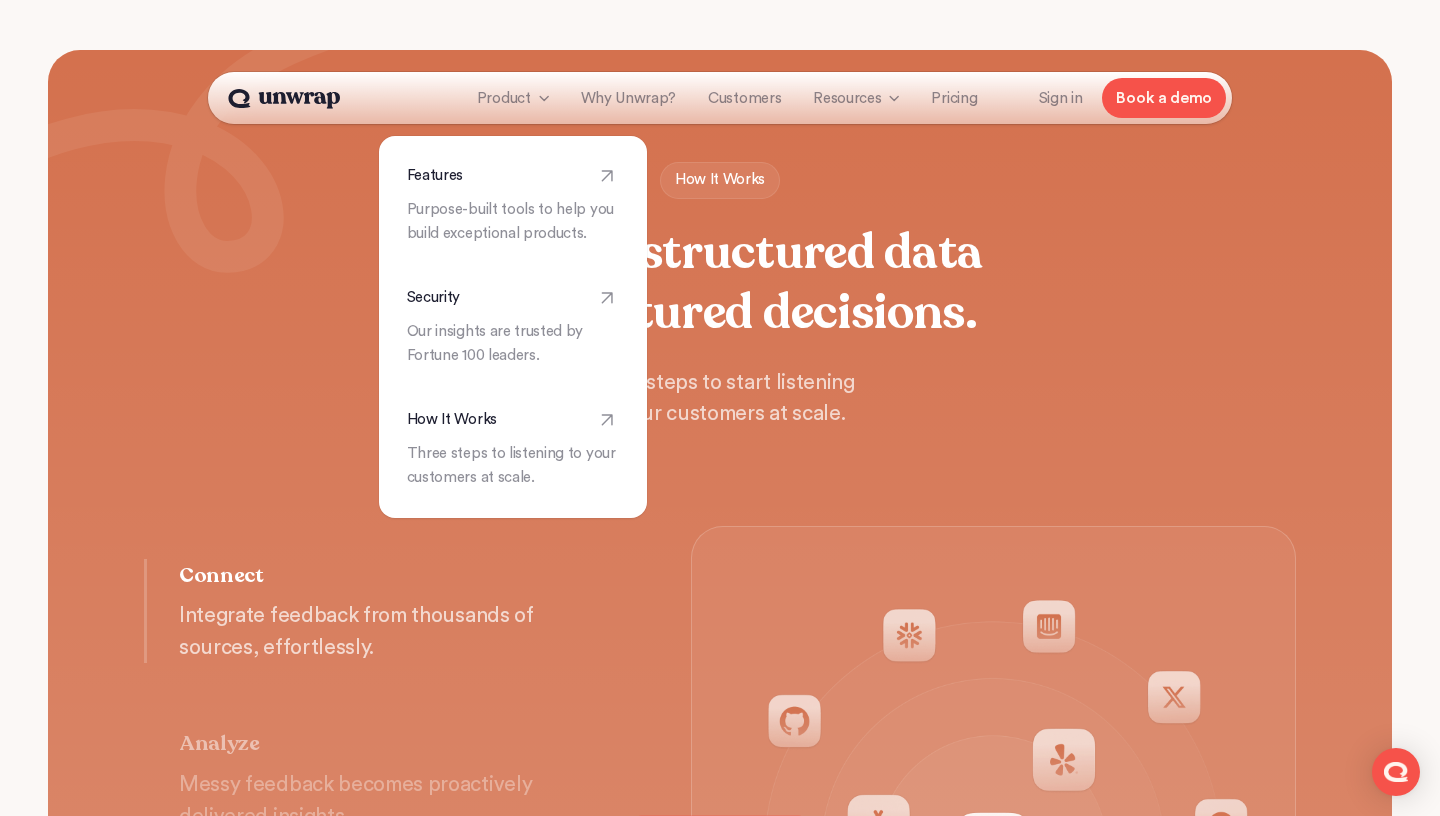 click on "How It Works From unstructured data to structured decisions. Three steps to start listening to your customers at scale. Connect Integrate feedback from thousands of sources, effortlessly. Analyze Messy feedback becomes proactively delivered insights. Act Use data to inform roadmaps, prioritize what matters, and make smarter decisions." at bounding box center [720, 614] 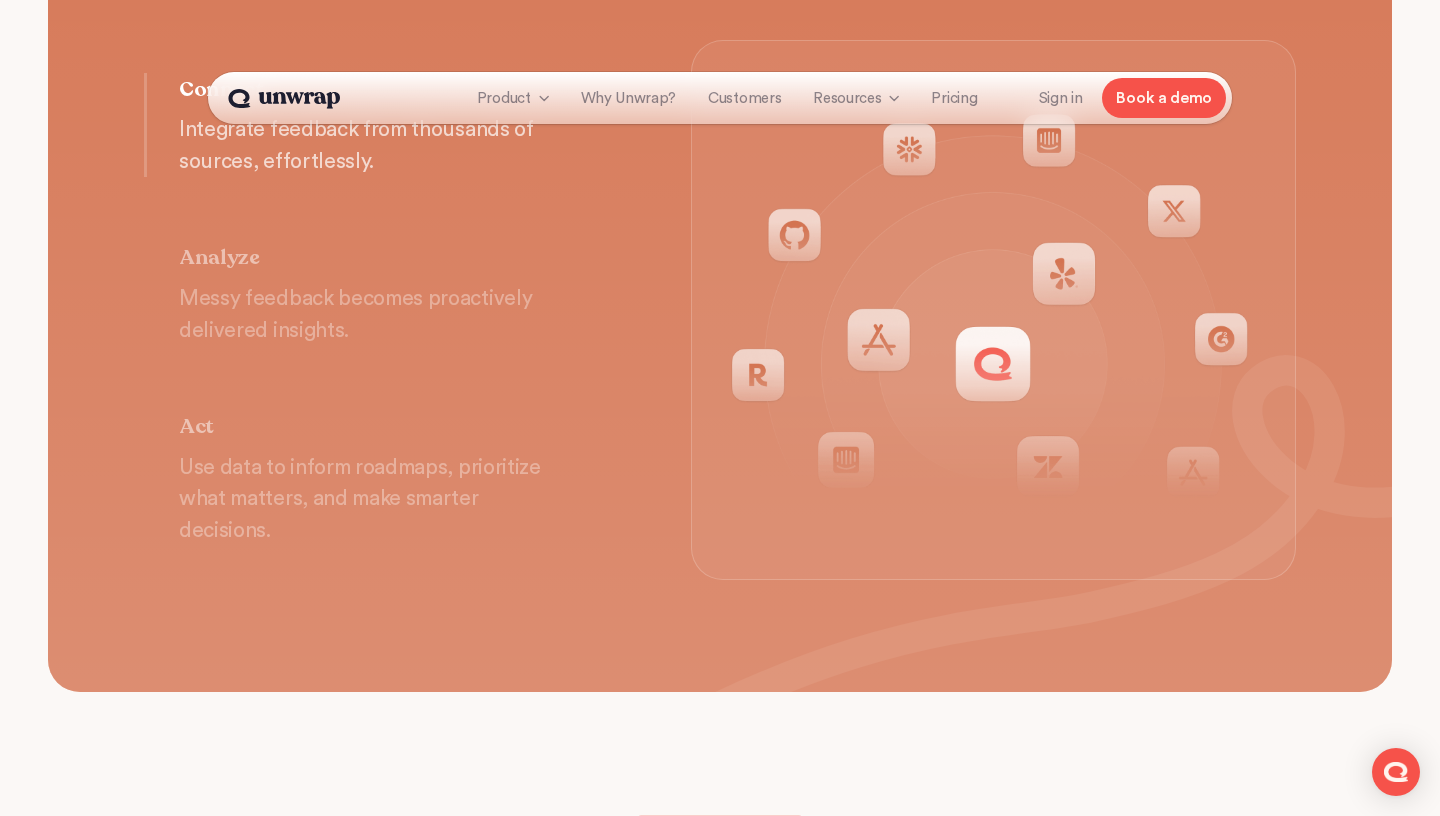 scroll, scrollTop: 3189, scrollLeft: 0, axis: vertical 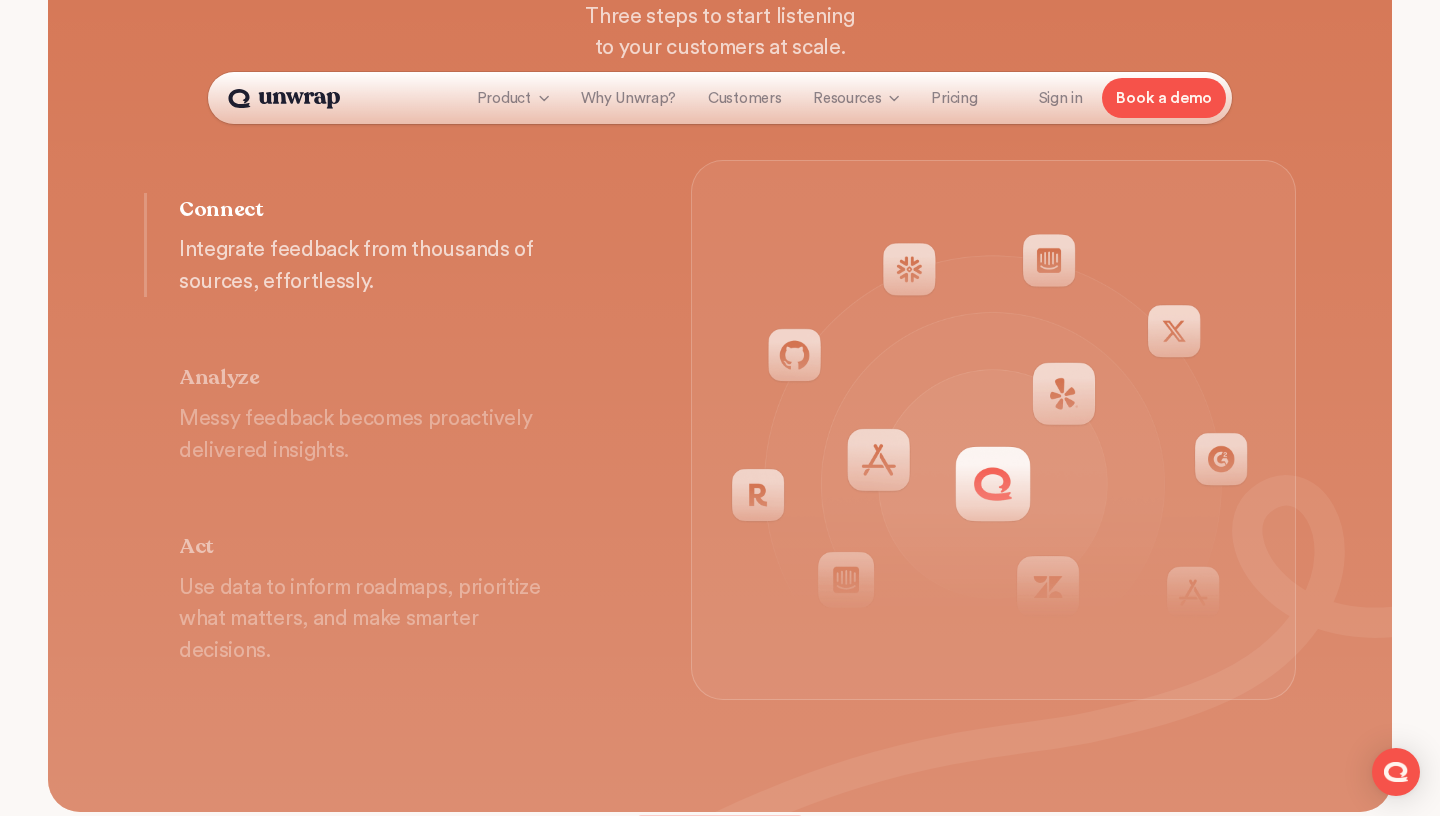 click on "Use data to inform roadmaps, prioritize what matters, and make smarter decisions." at bounding box center (371, 619) 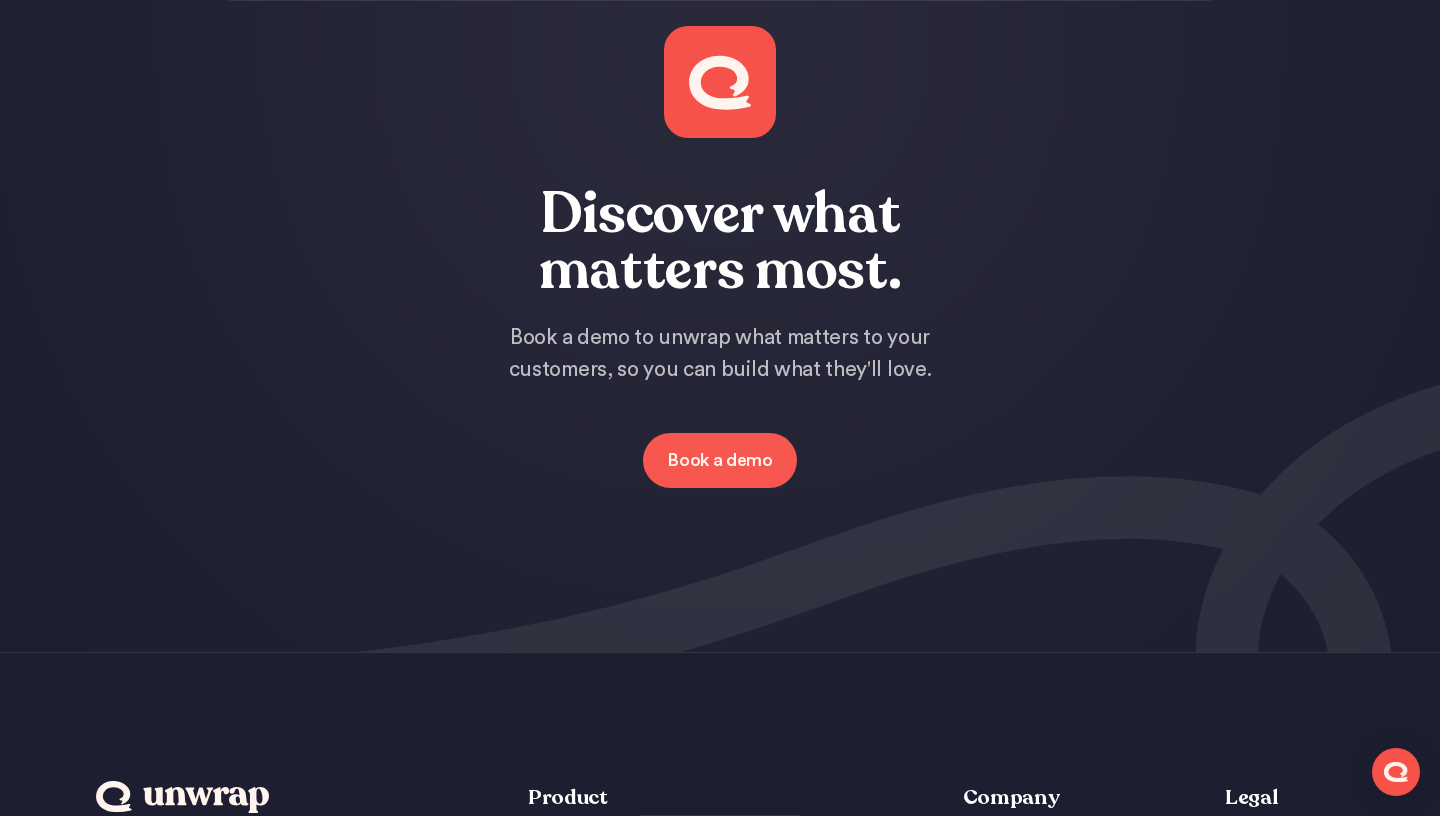 scroll, scrollTop: 13973, scrollLeft: 0, axis: vertical 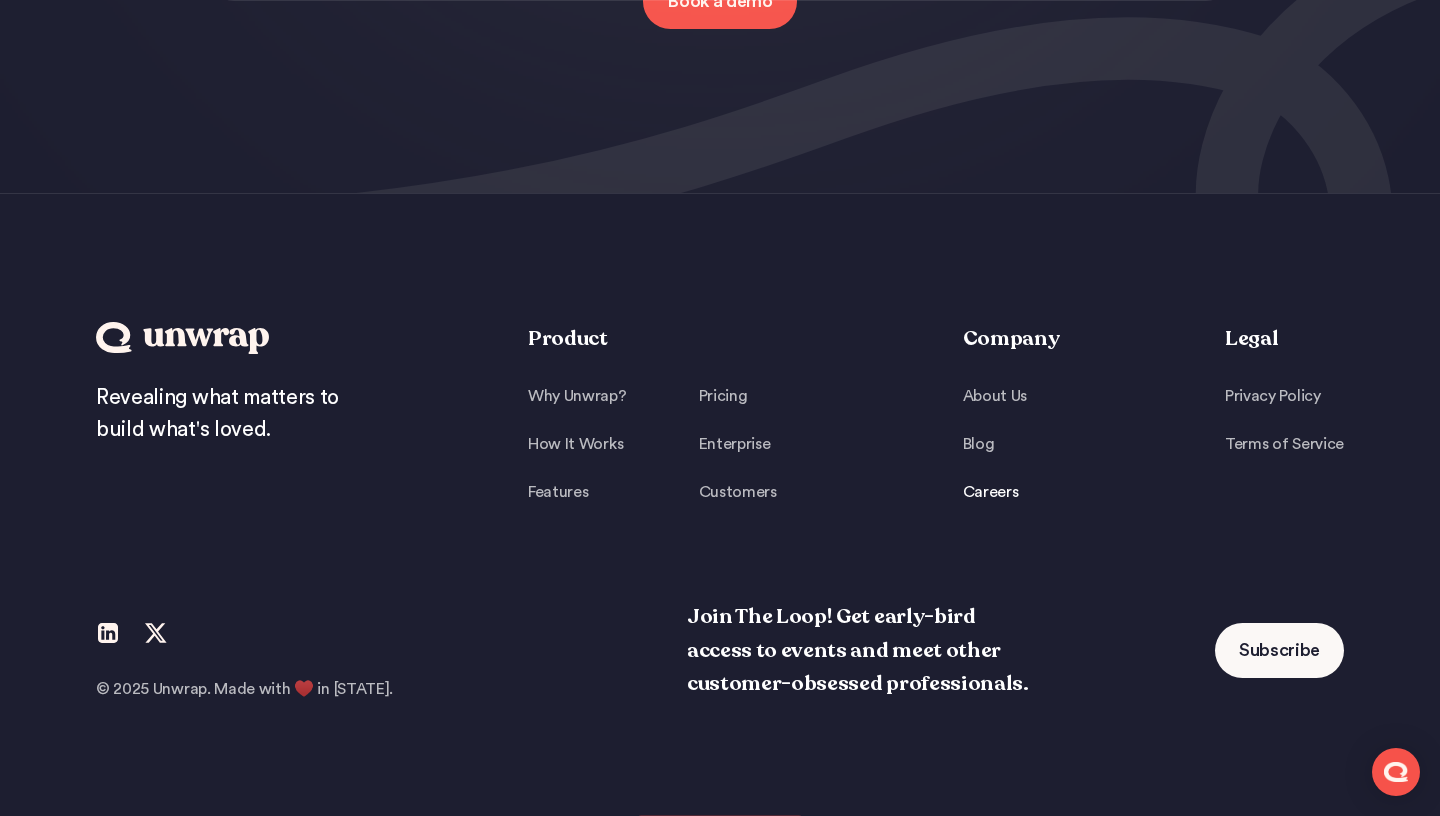click on "Careers" at bounding box center [995, 492] 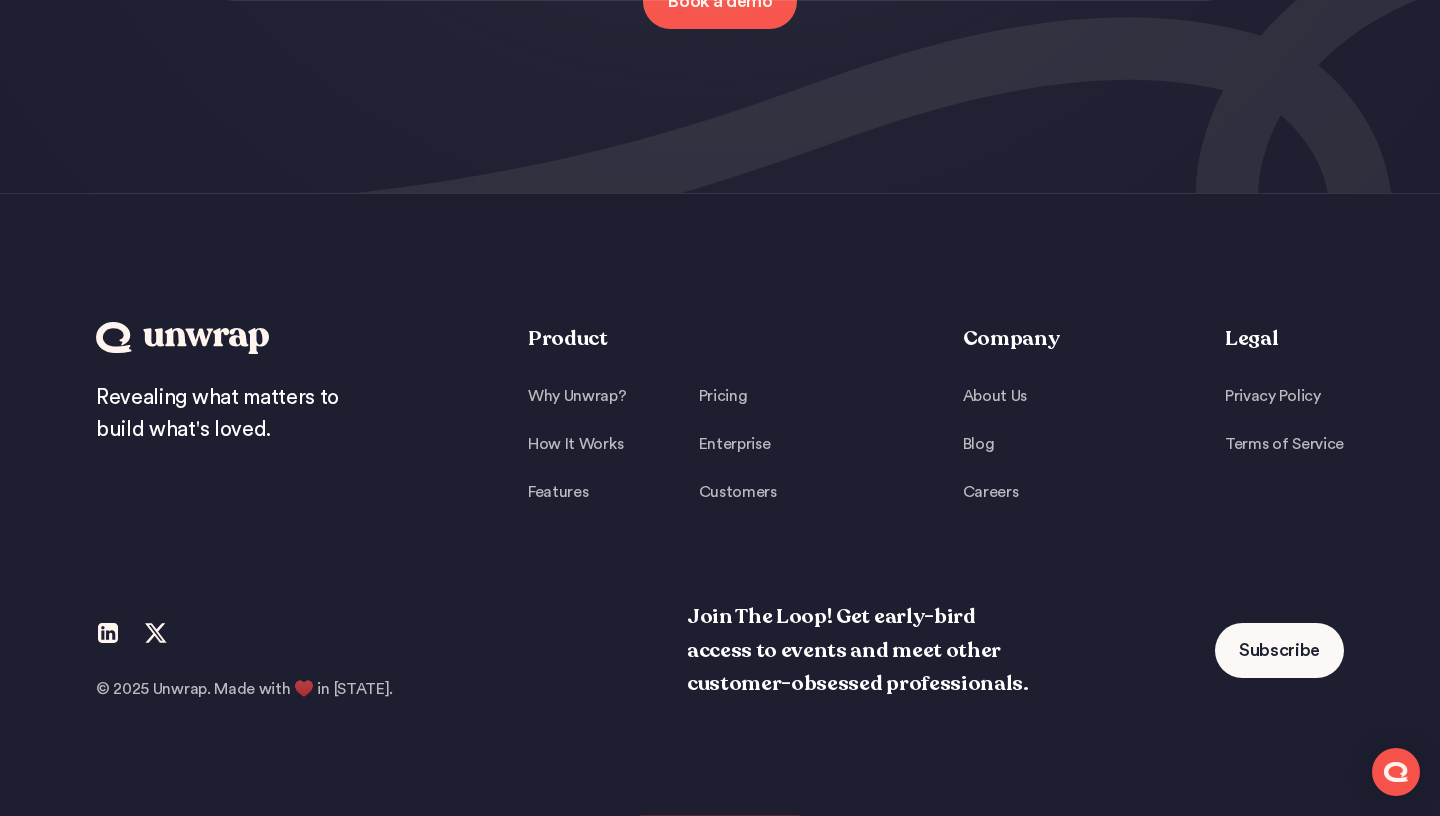 scroll, scrollTop: 13961, scrollLeft: 0, axis: vertical 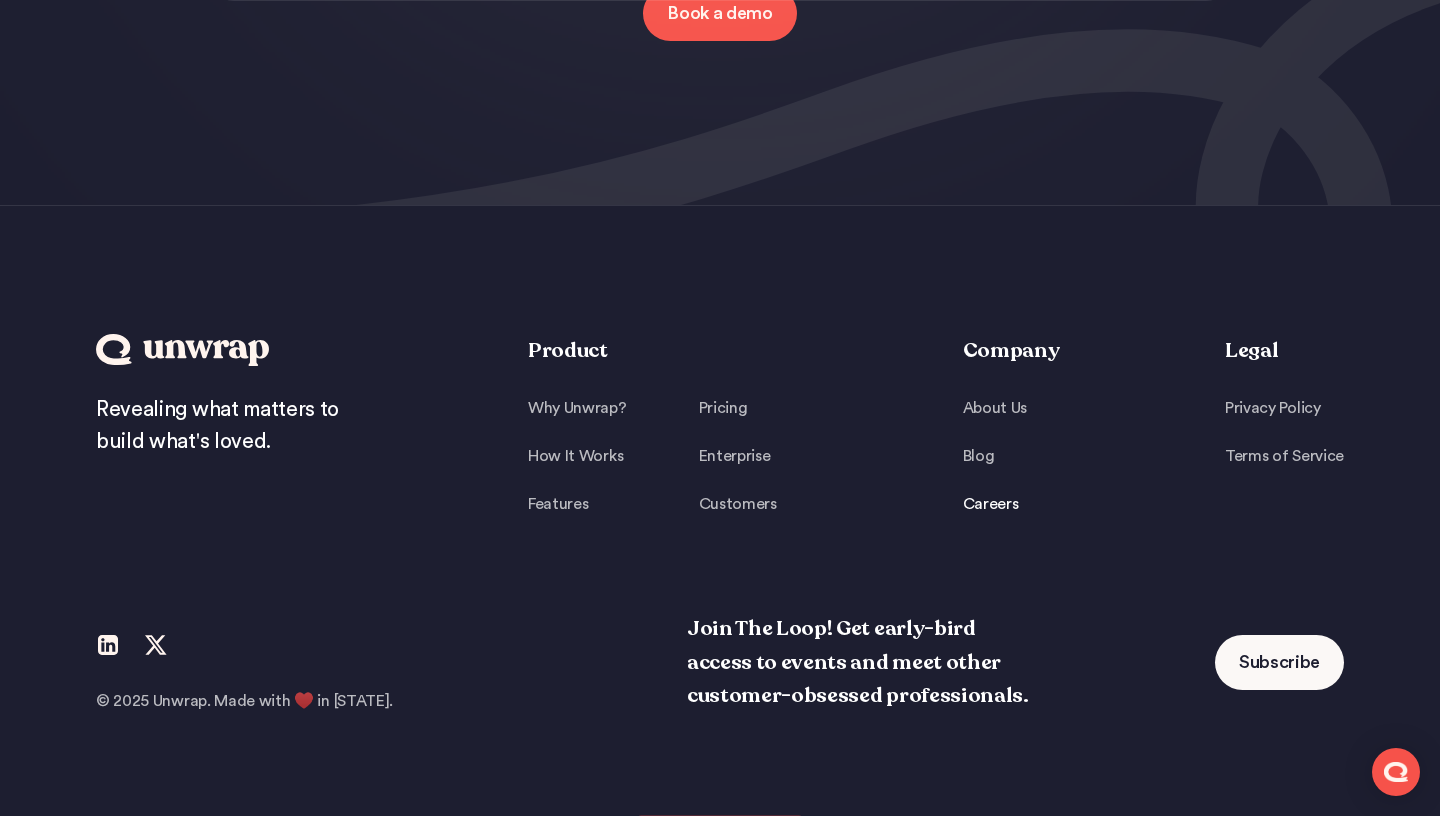 click on "Careers" at bounding box center [995, 504] 